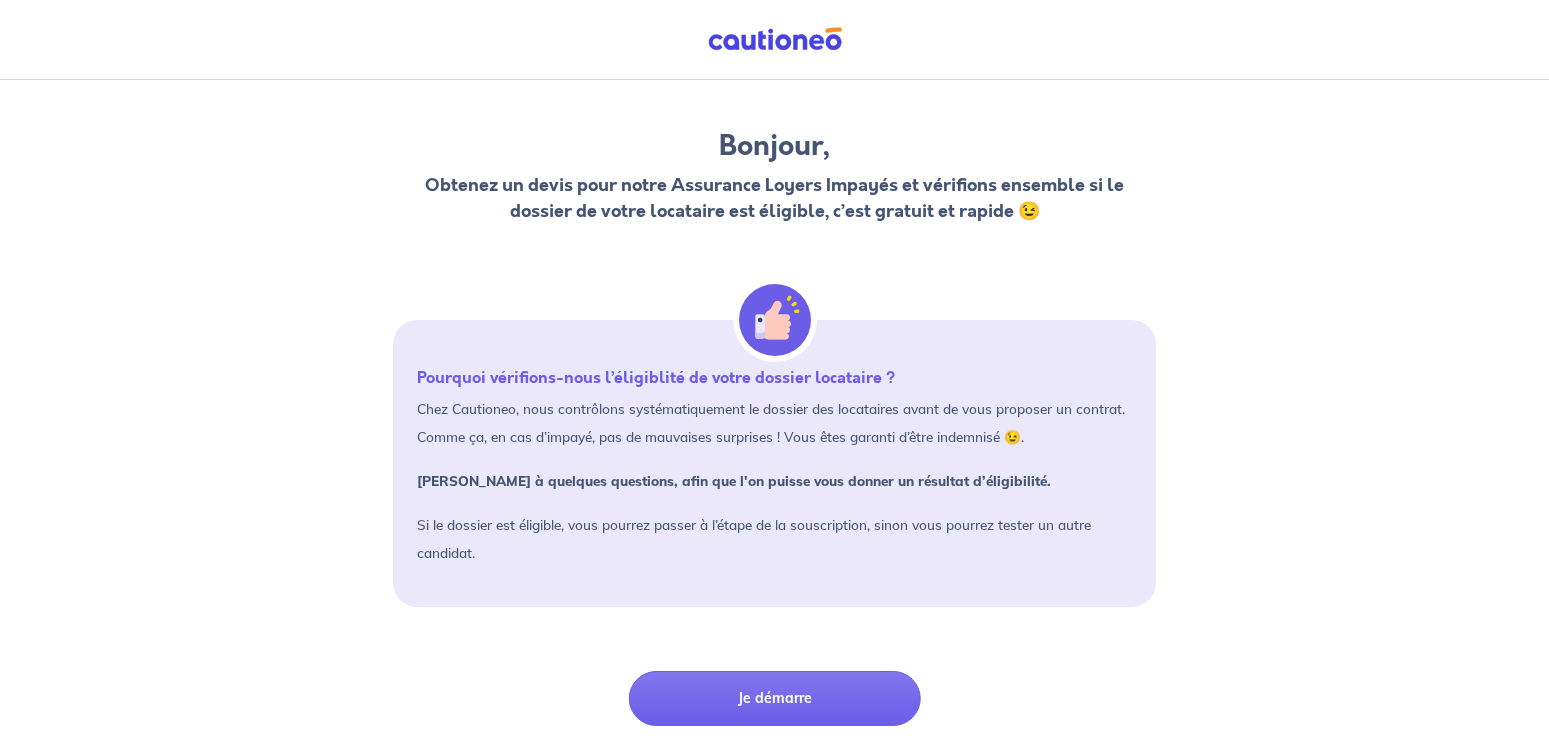 scroll, scrollTop: 26, scrollLeft: 0, axis: vertical 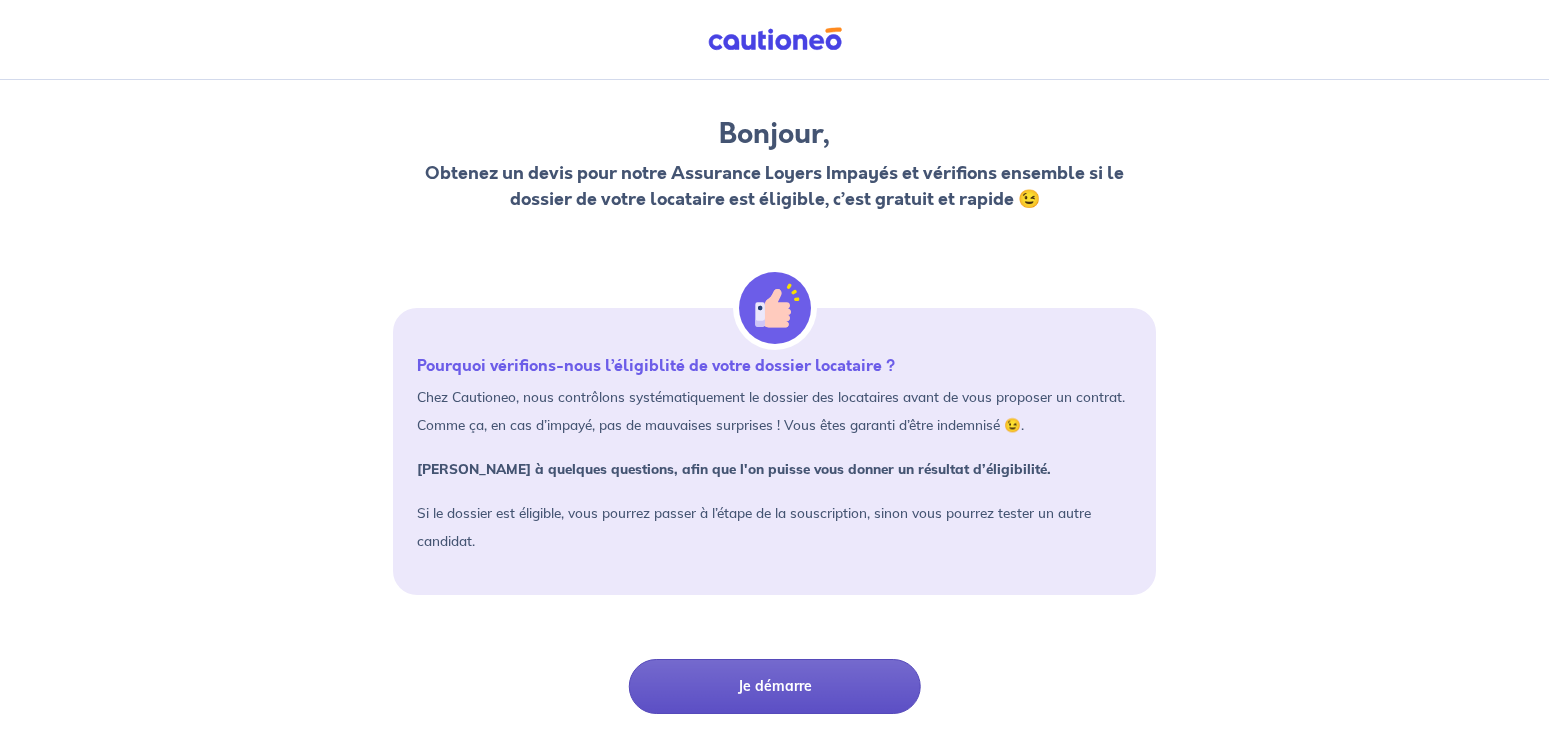 click on "Je démarre" at bounding box center (774, 686) 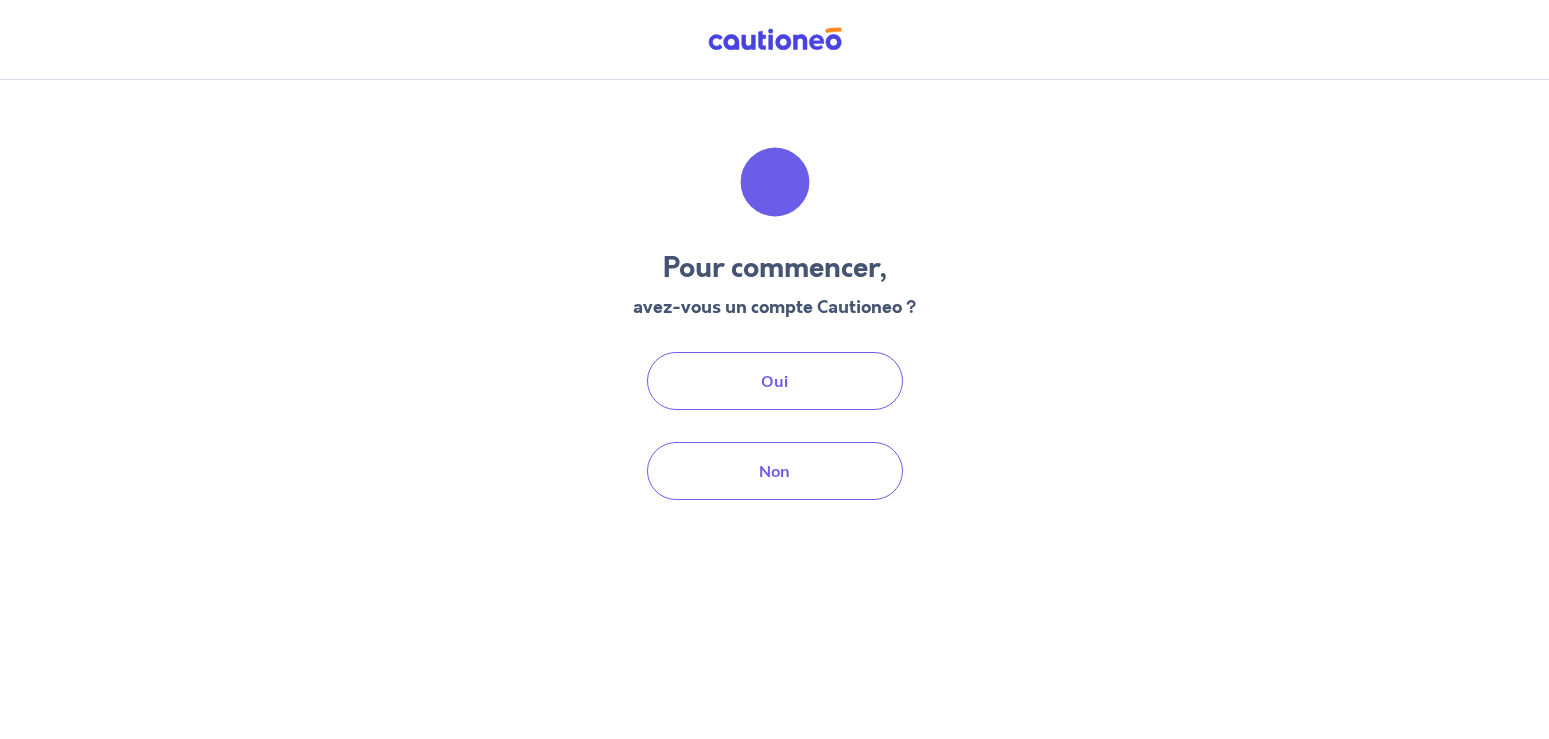 scroll, scrollTop: 0, scrollLeft: 0, axis: both 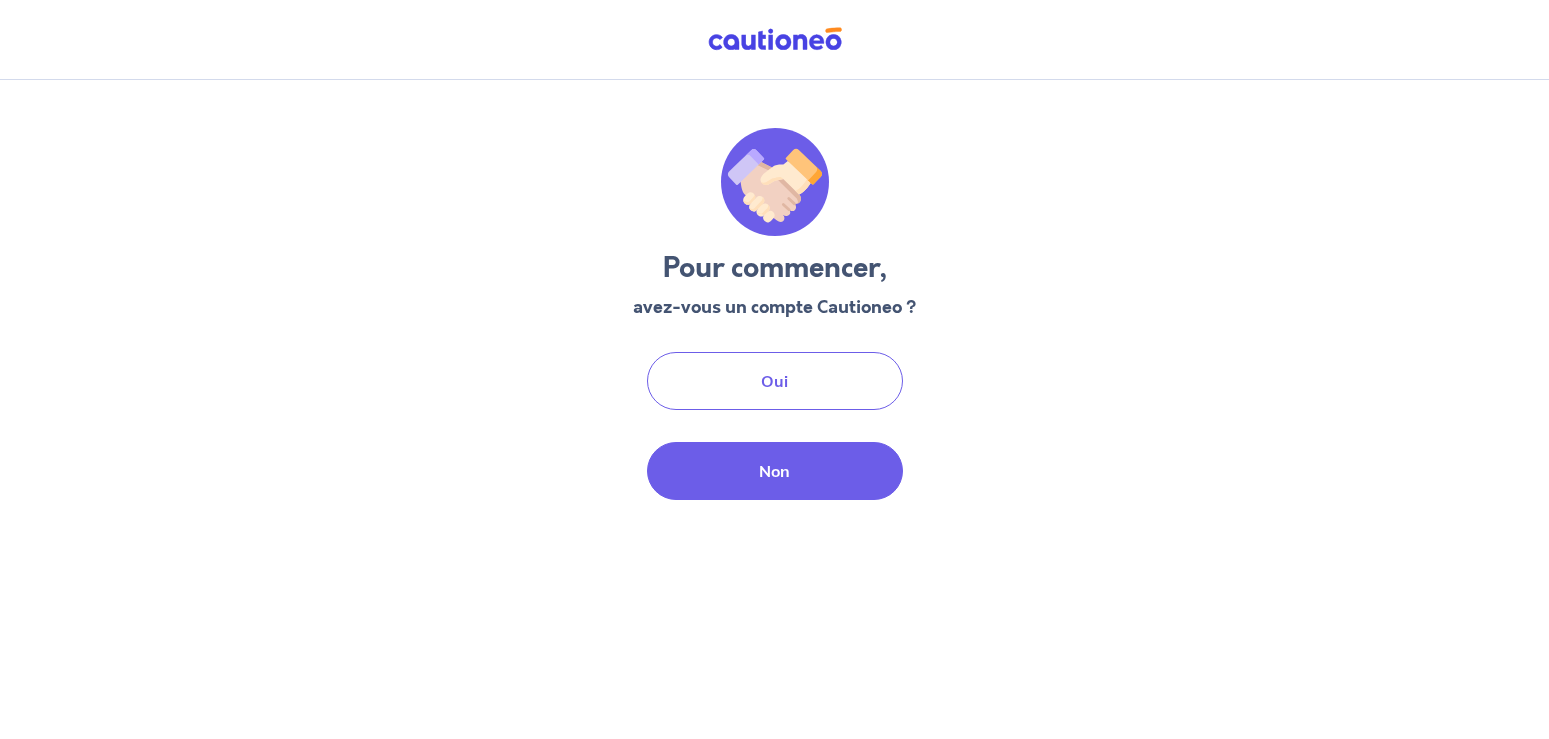 click on "Non" at bounding box center (775, 471) 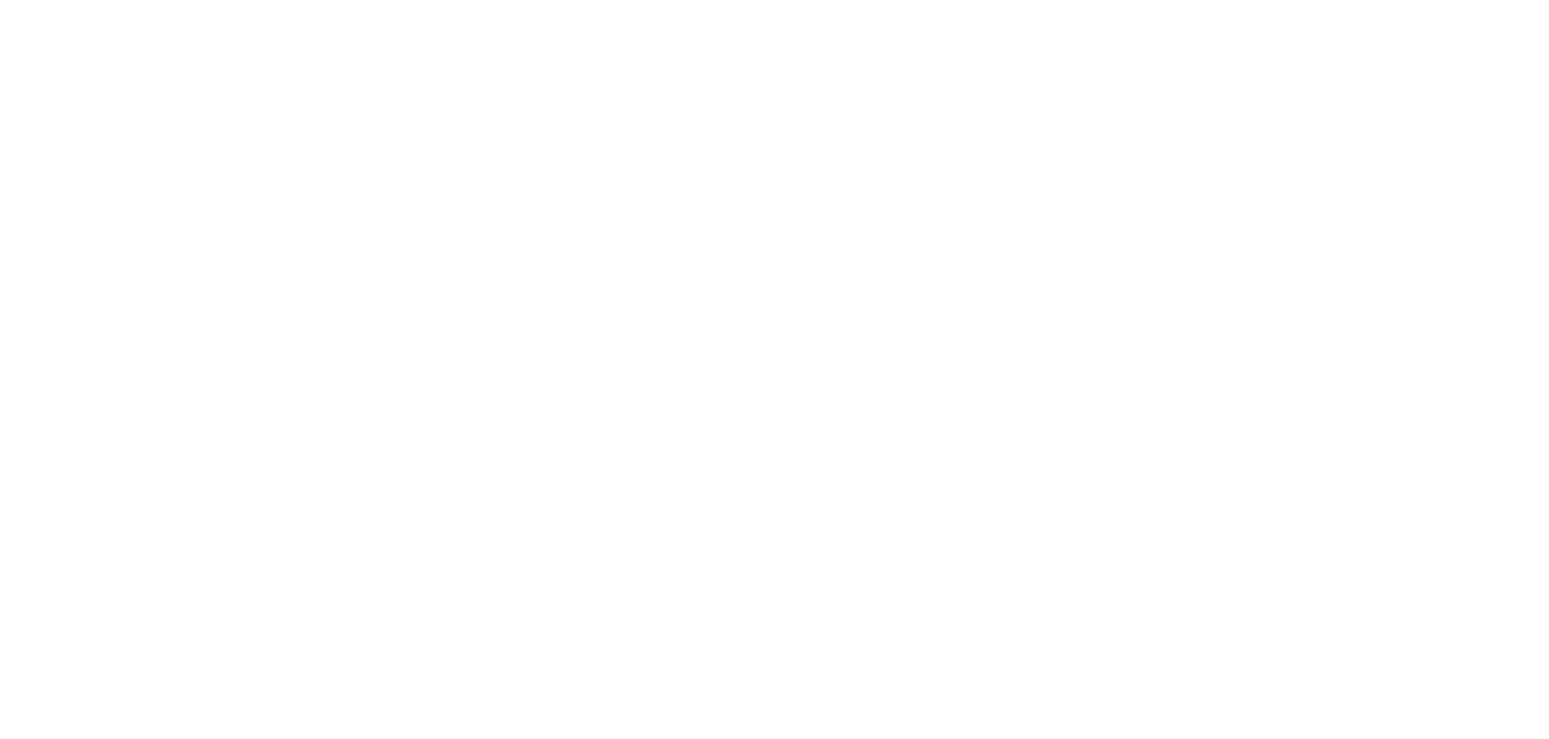 scroll, scrollTop: 0, scrollLeft: 0, axis: both 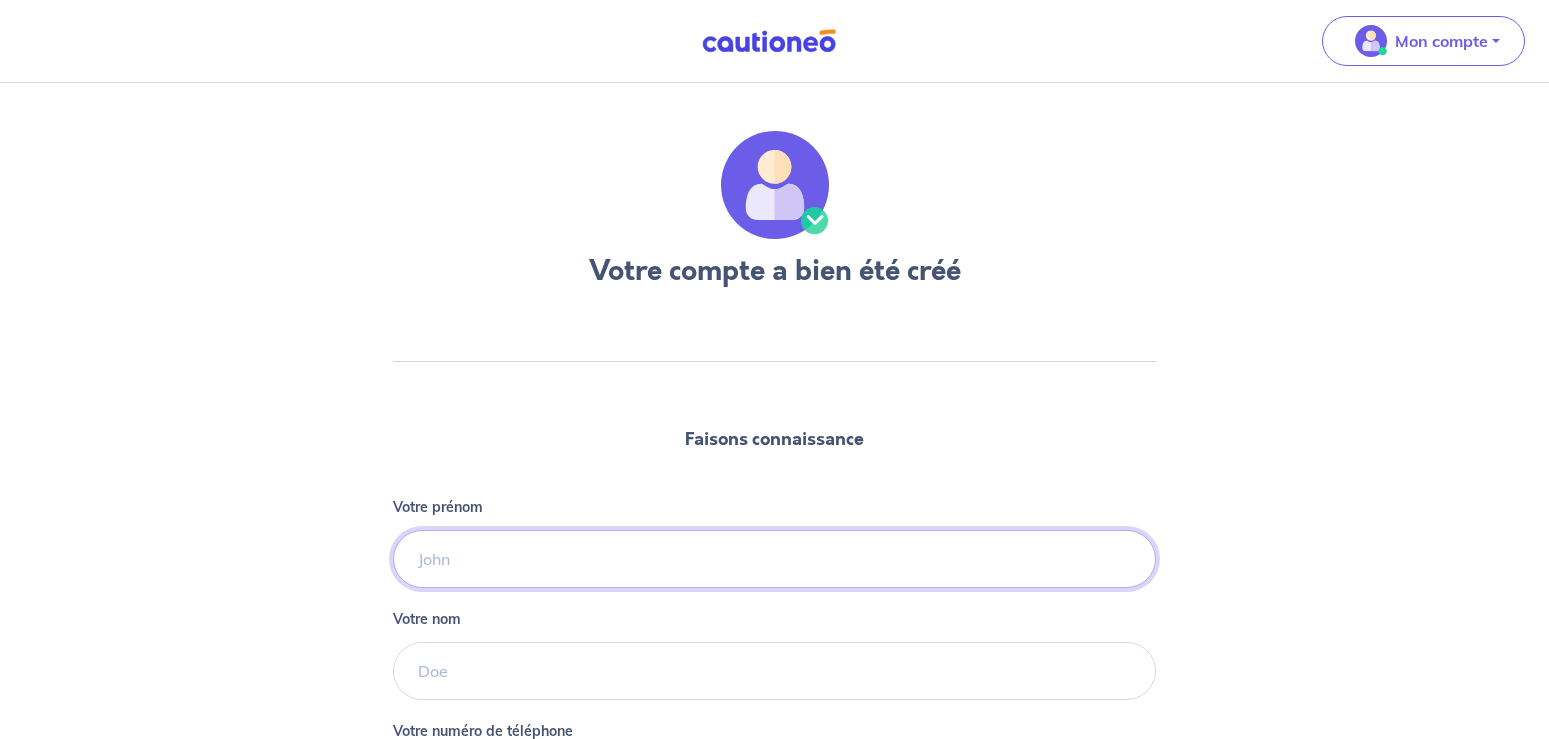 click on "Votre prénom" at bounding box center (774, 559) 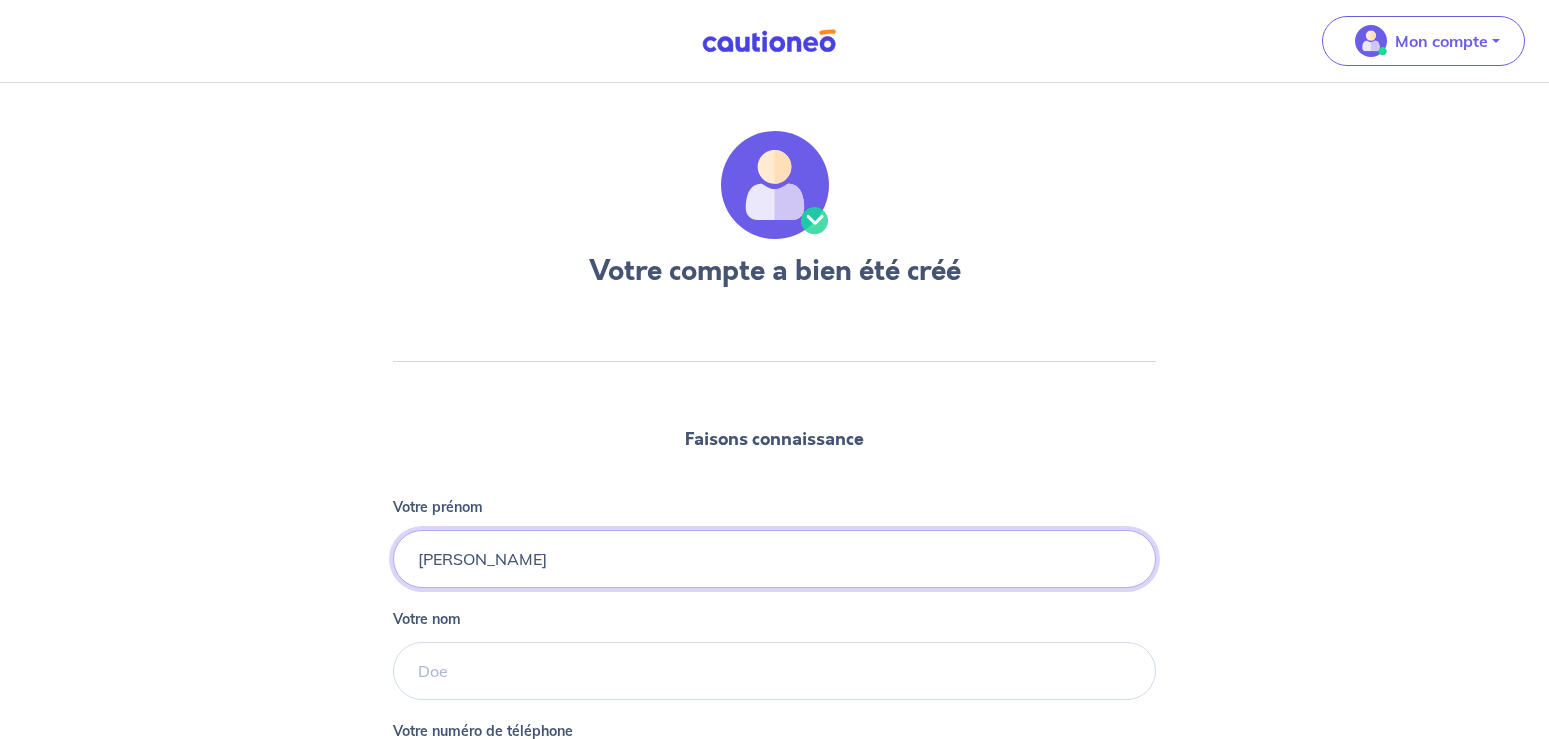 type on "Bruno" 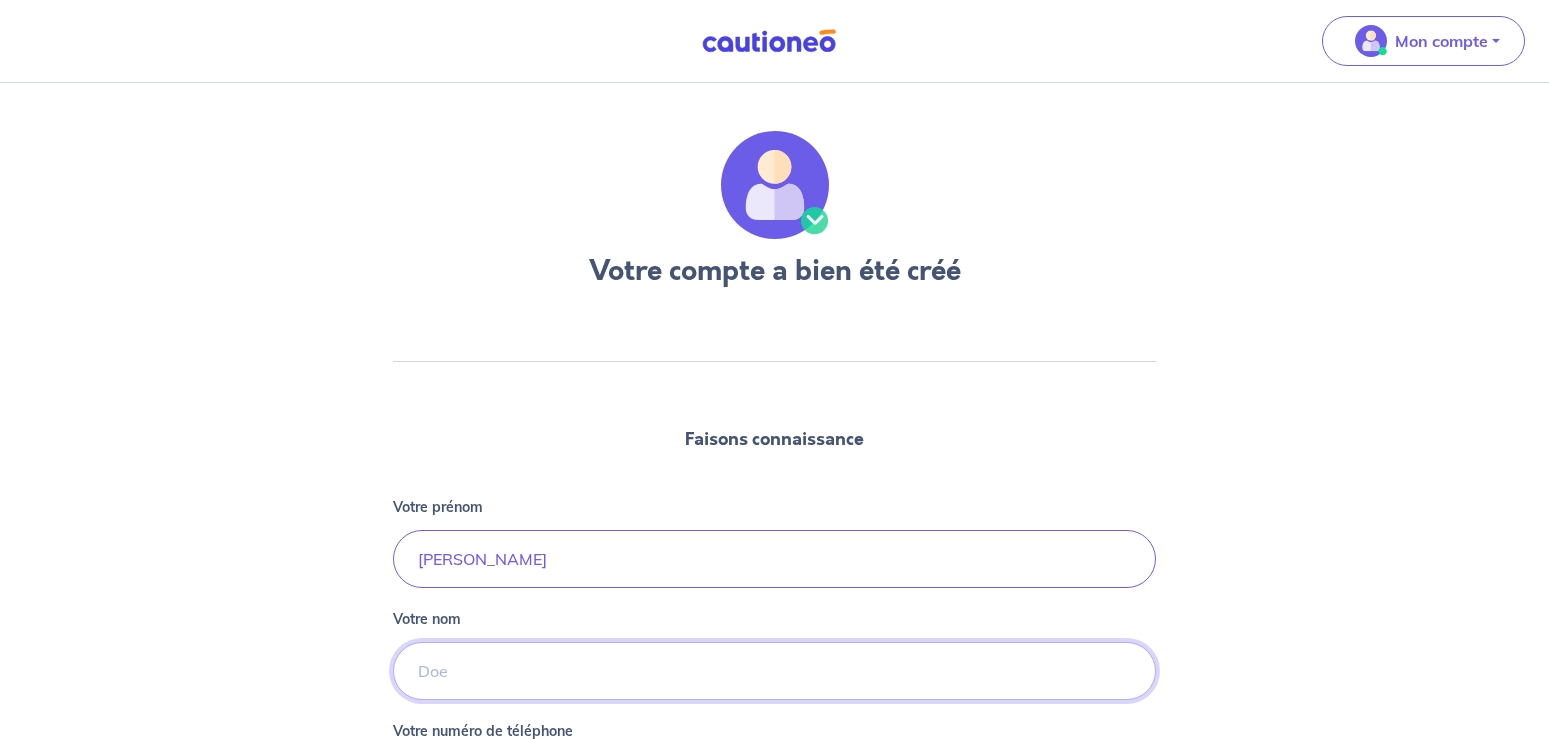 click on "Votre nom" at bounding box center [774, 671] 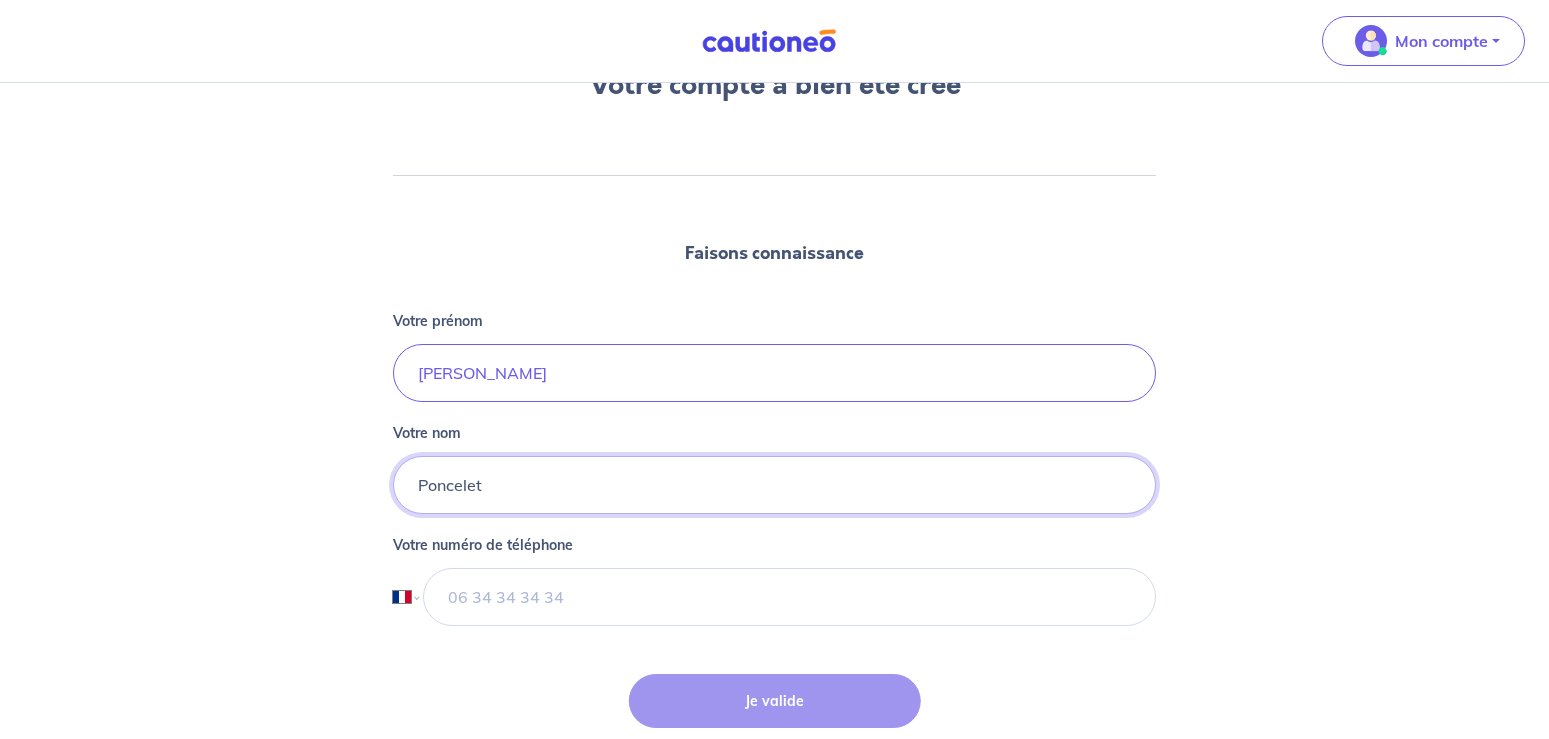 scroll, scrollTop: 201, scrollLeft: 0, axis: vertical 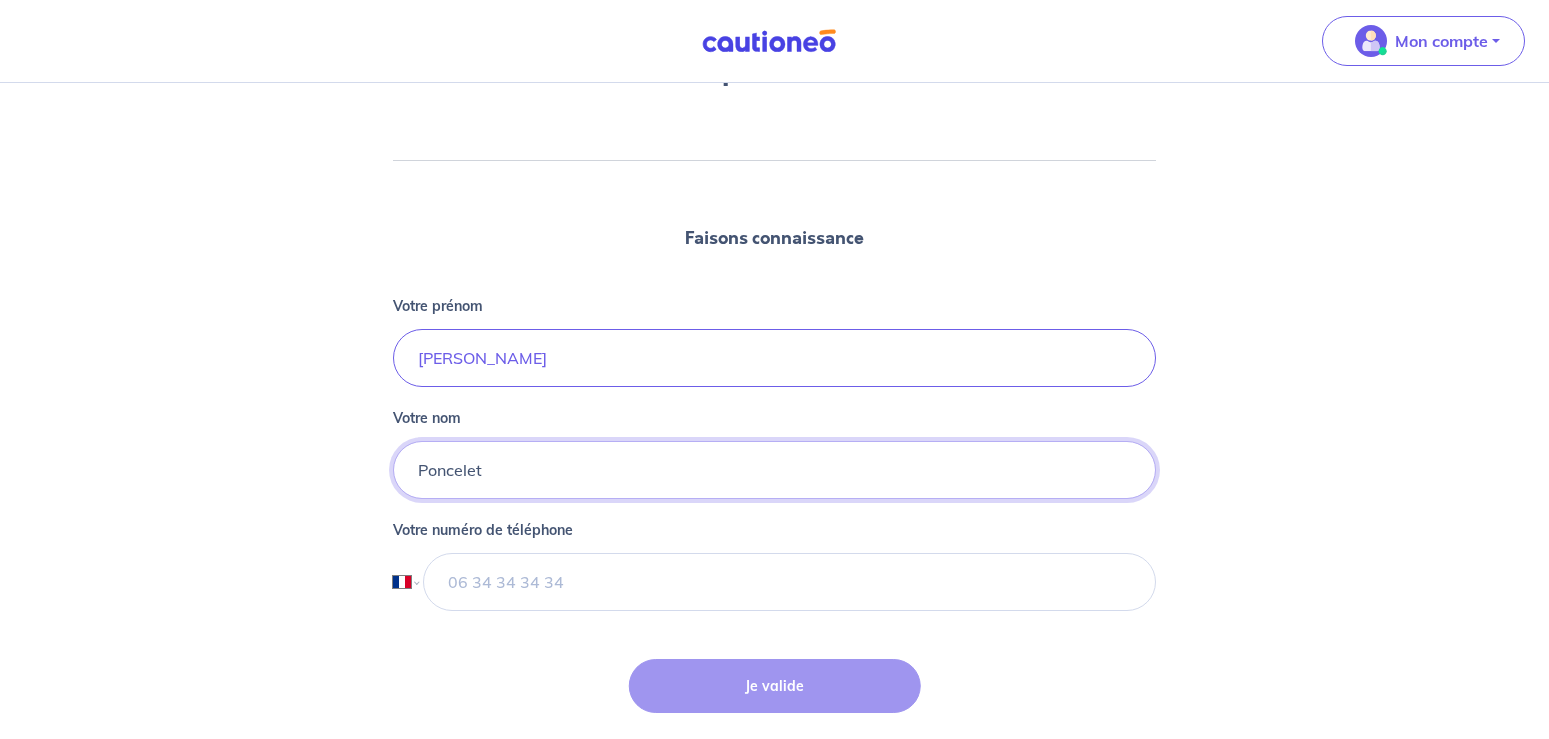 type on "Poncelet" 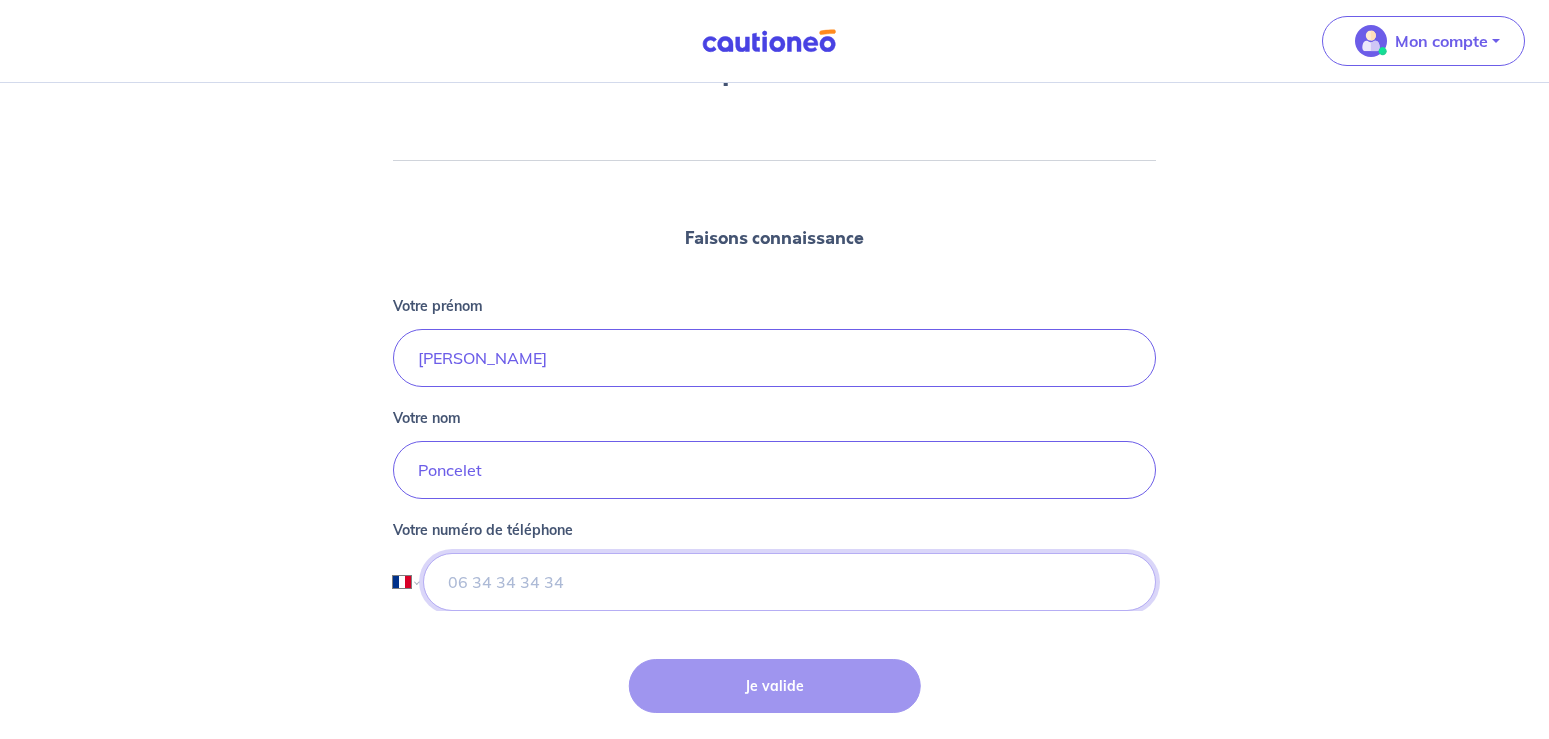 click at bounding box center [789, 582] 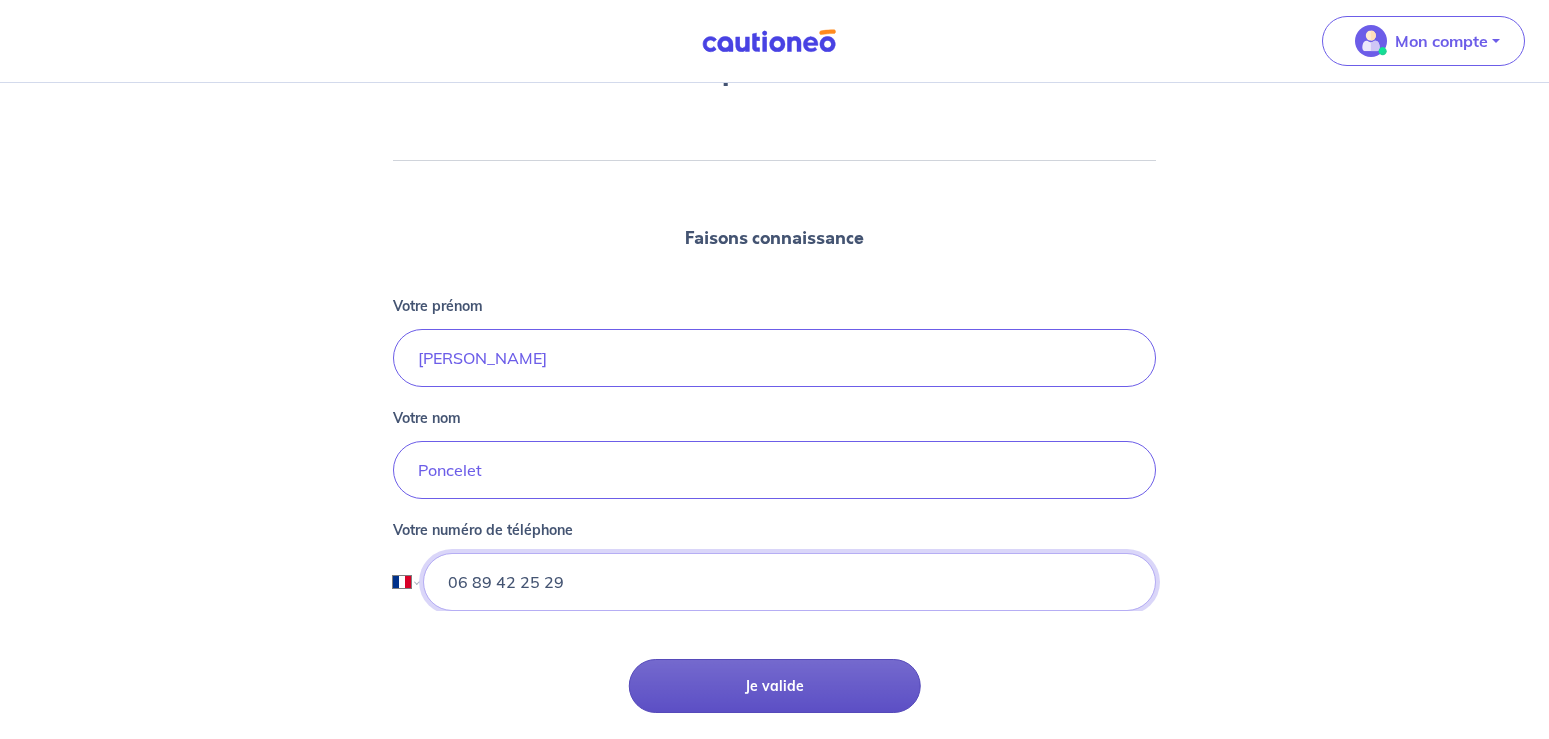 type on "06 89 42 25 29" 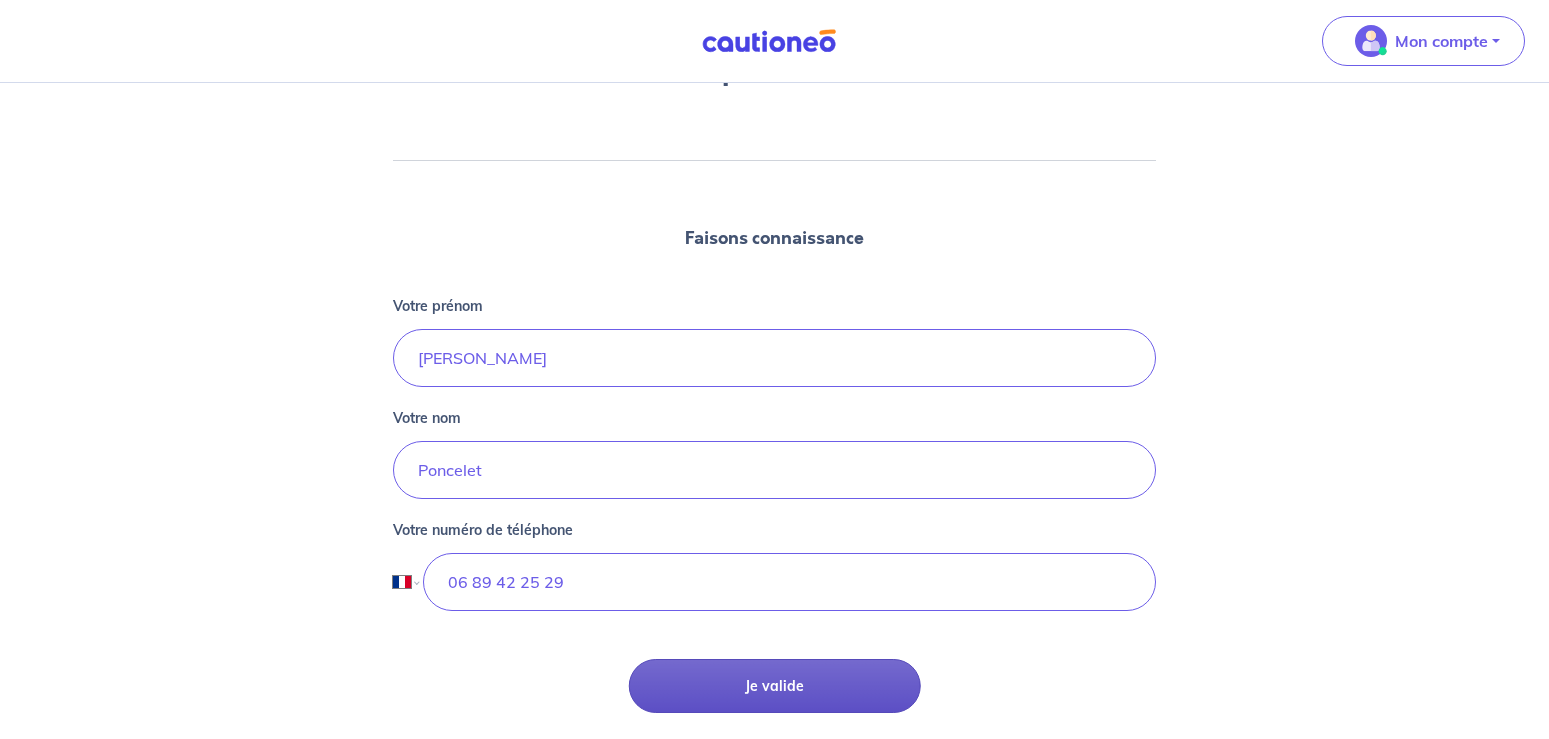 click on "Je valide" at bounding box center (774, 686) 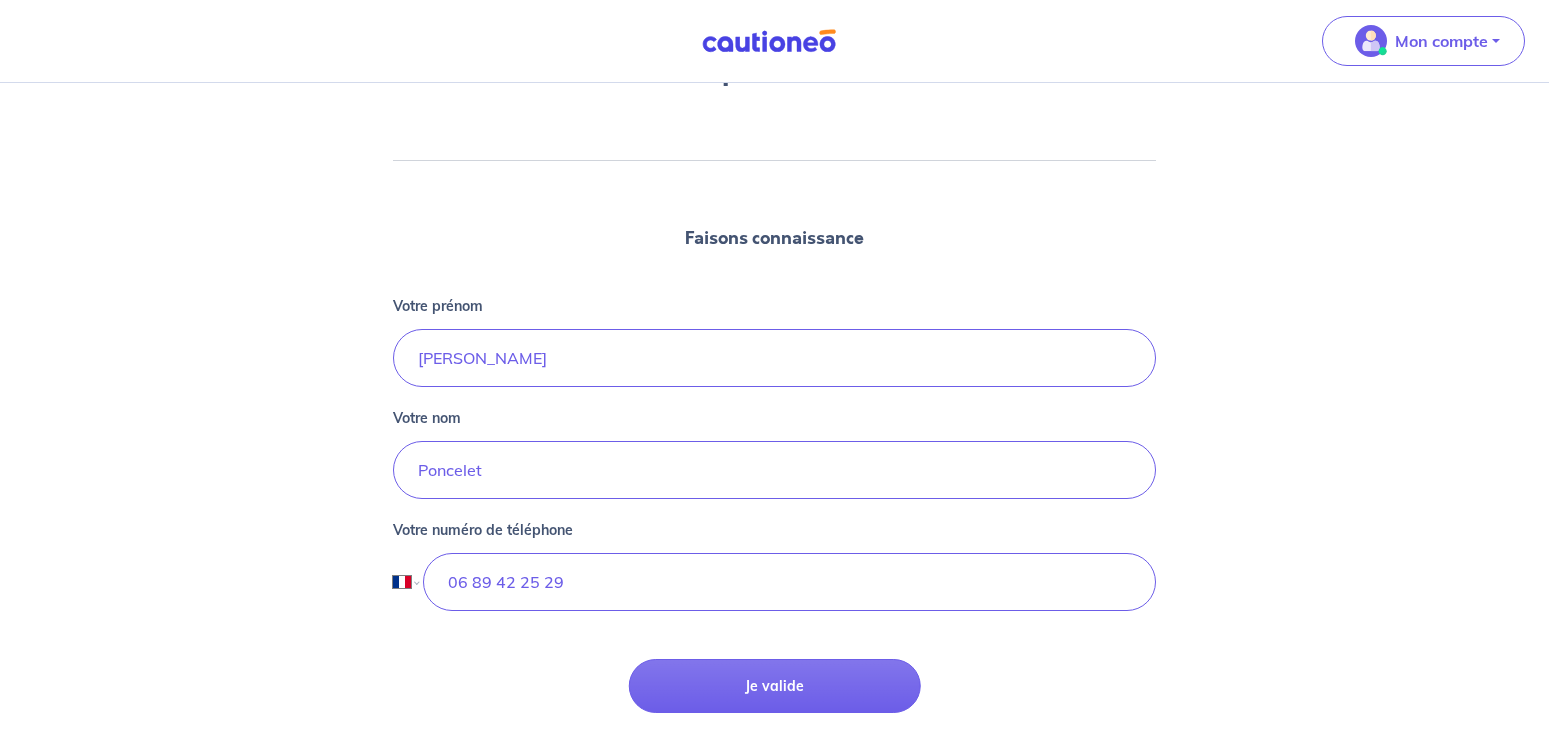 scroll, scrollTop: 0, scrollLeft: 0, axis: both 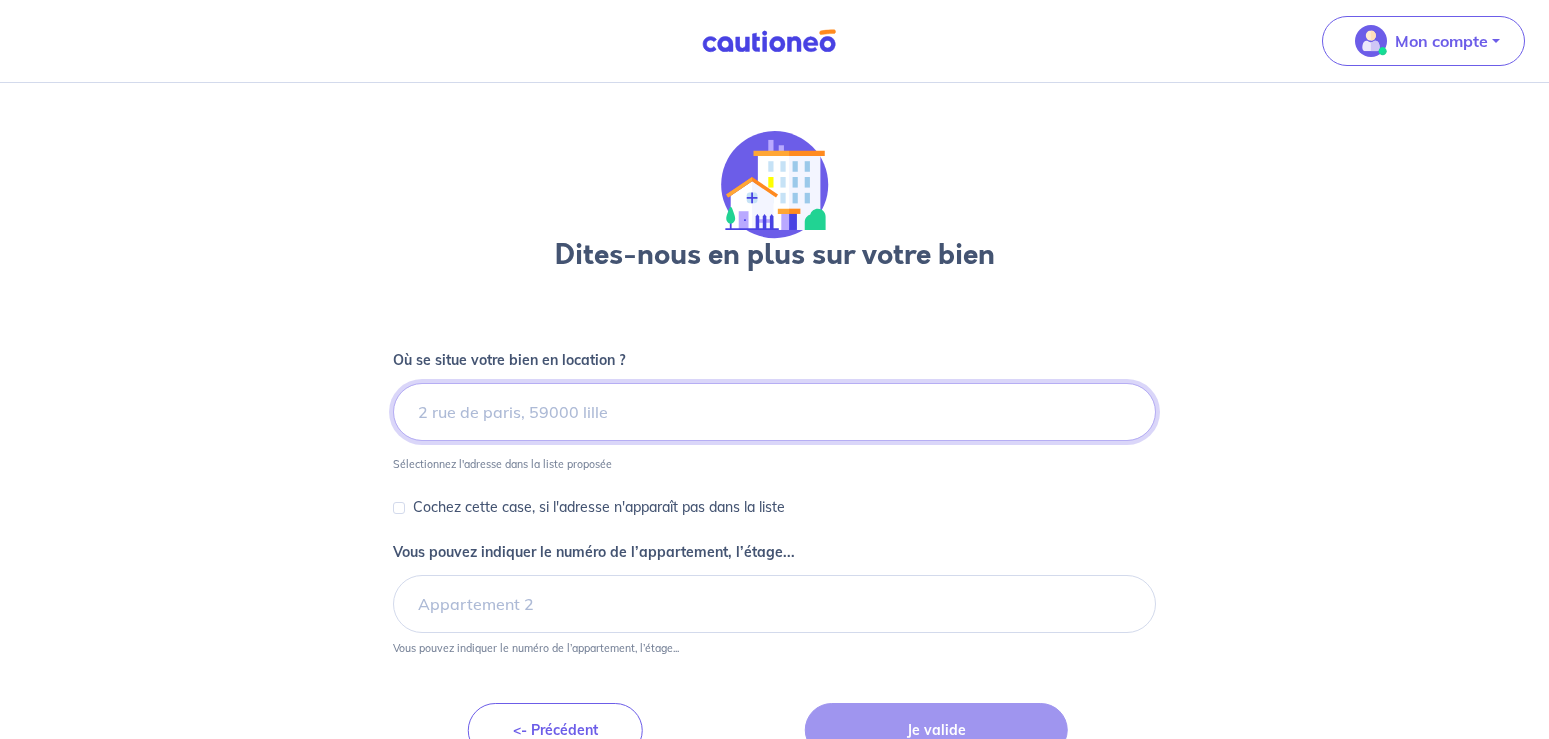click at bounding box center (774, 412) 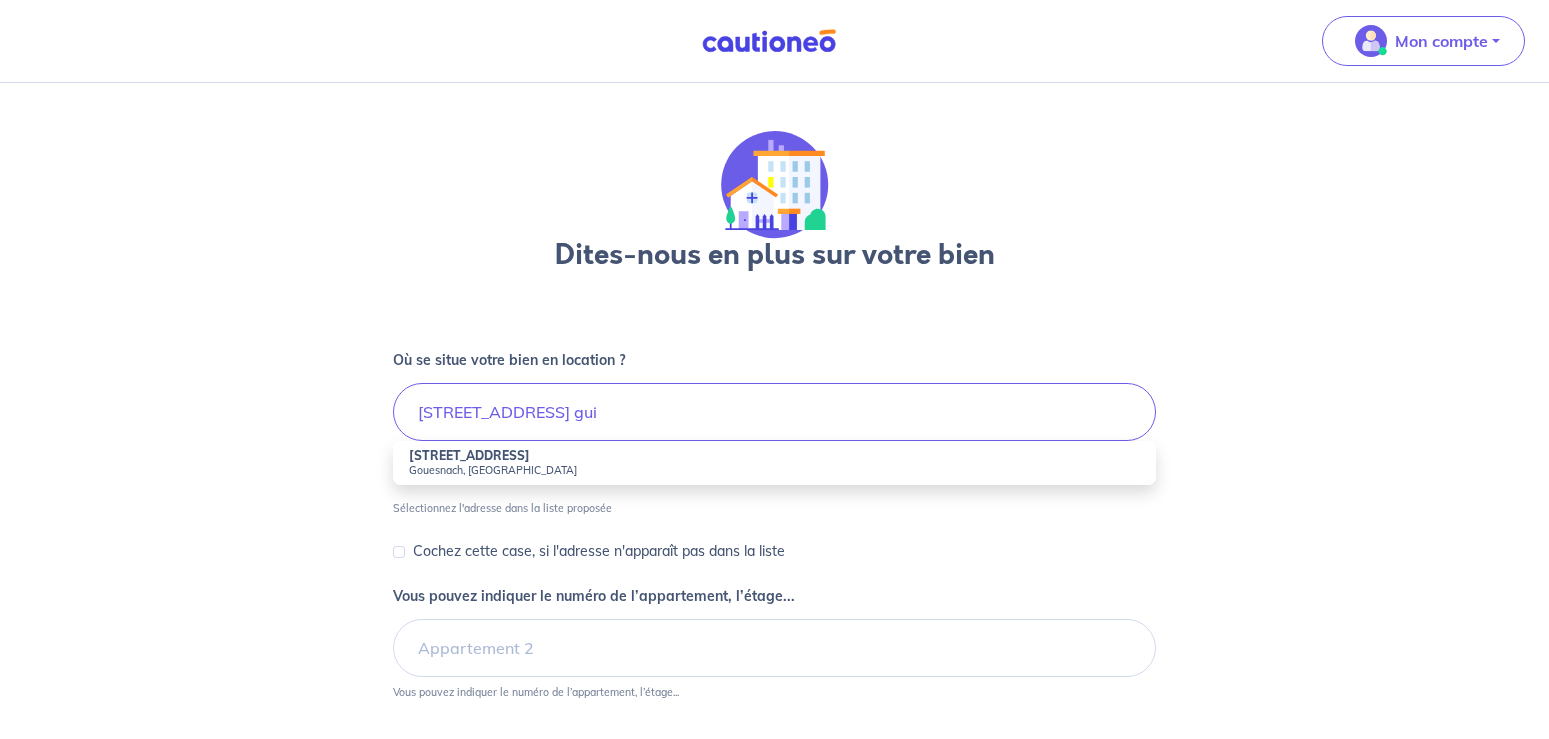 click on "31 Route de Prat ar Guip" at bounding box center [469, 455] 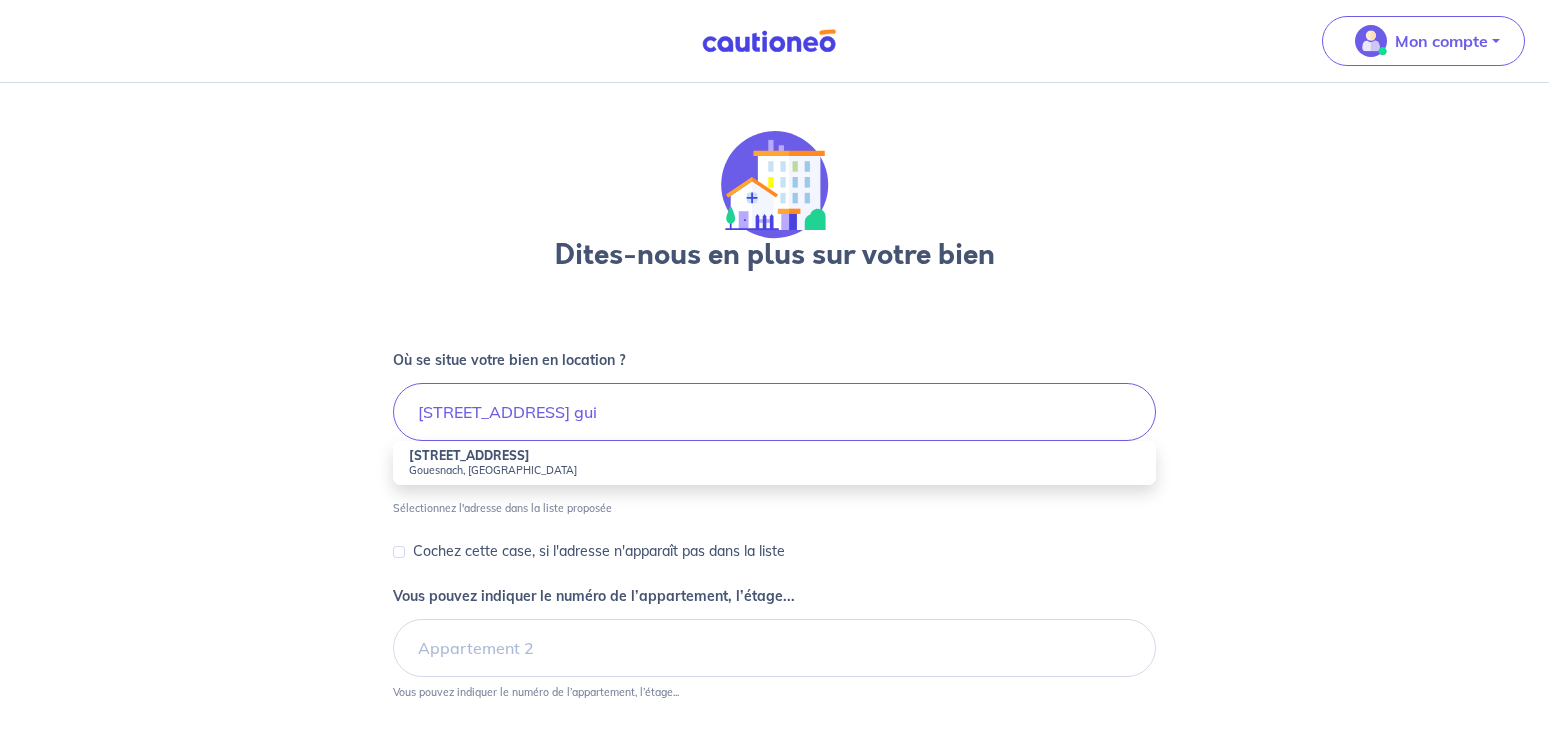 type on "31 Route de Prat ar Guip, Gouesnach, France" 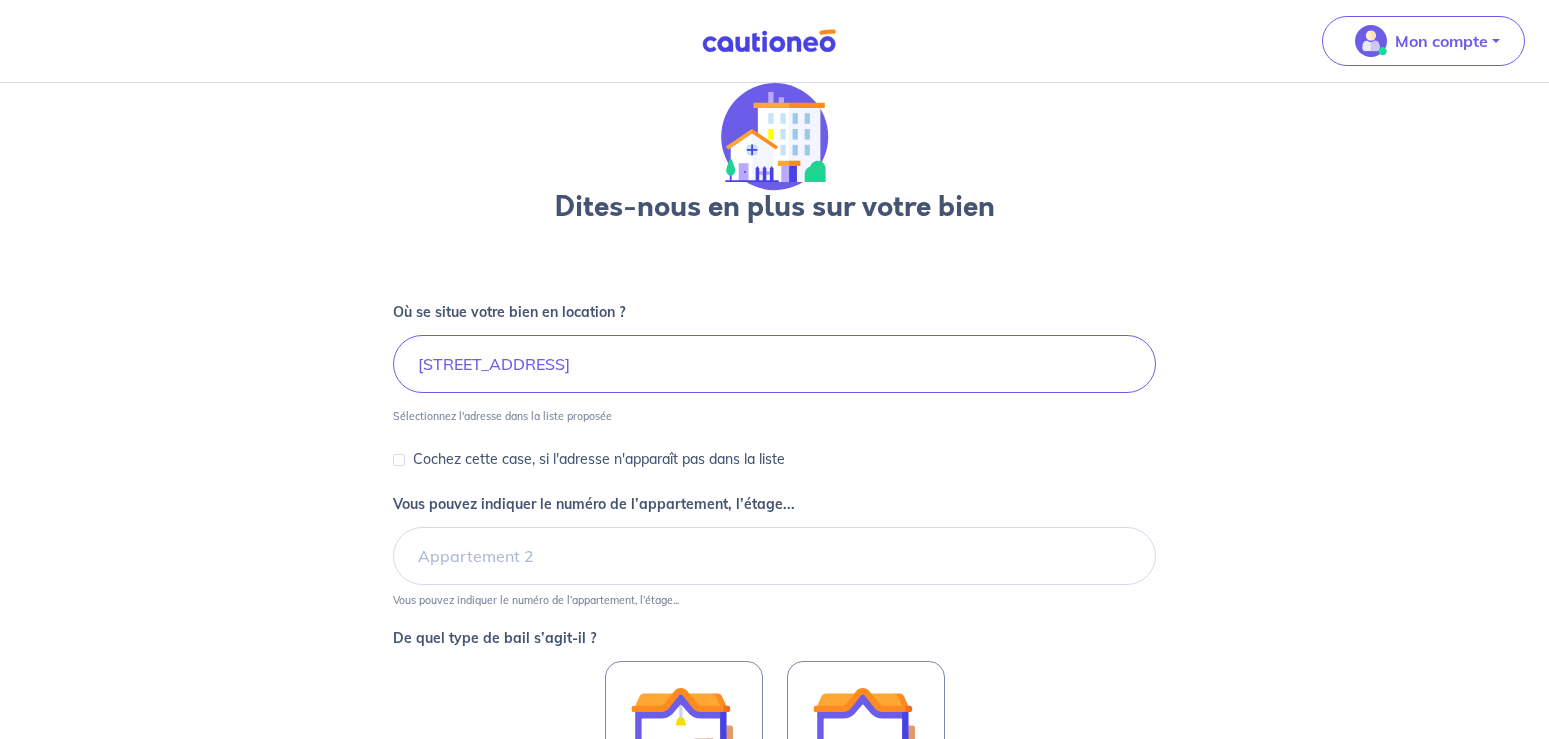 scroll, scrollTop: 102, scrollLeft: 0, axis: vertical 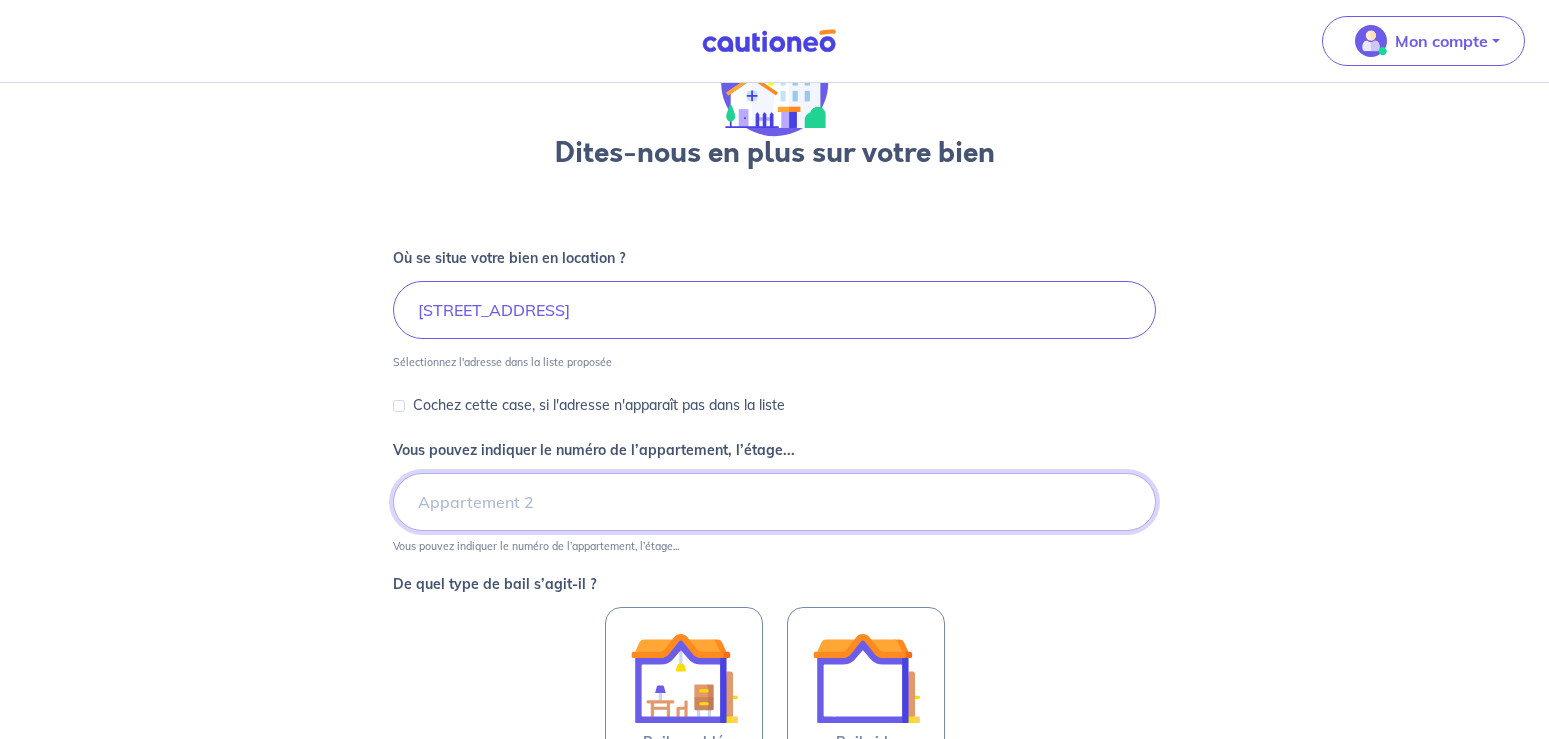 click on "Vous pouvez indiquer le numéro de l’appartement, l’étage..." at bounding box center (774, 502) 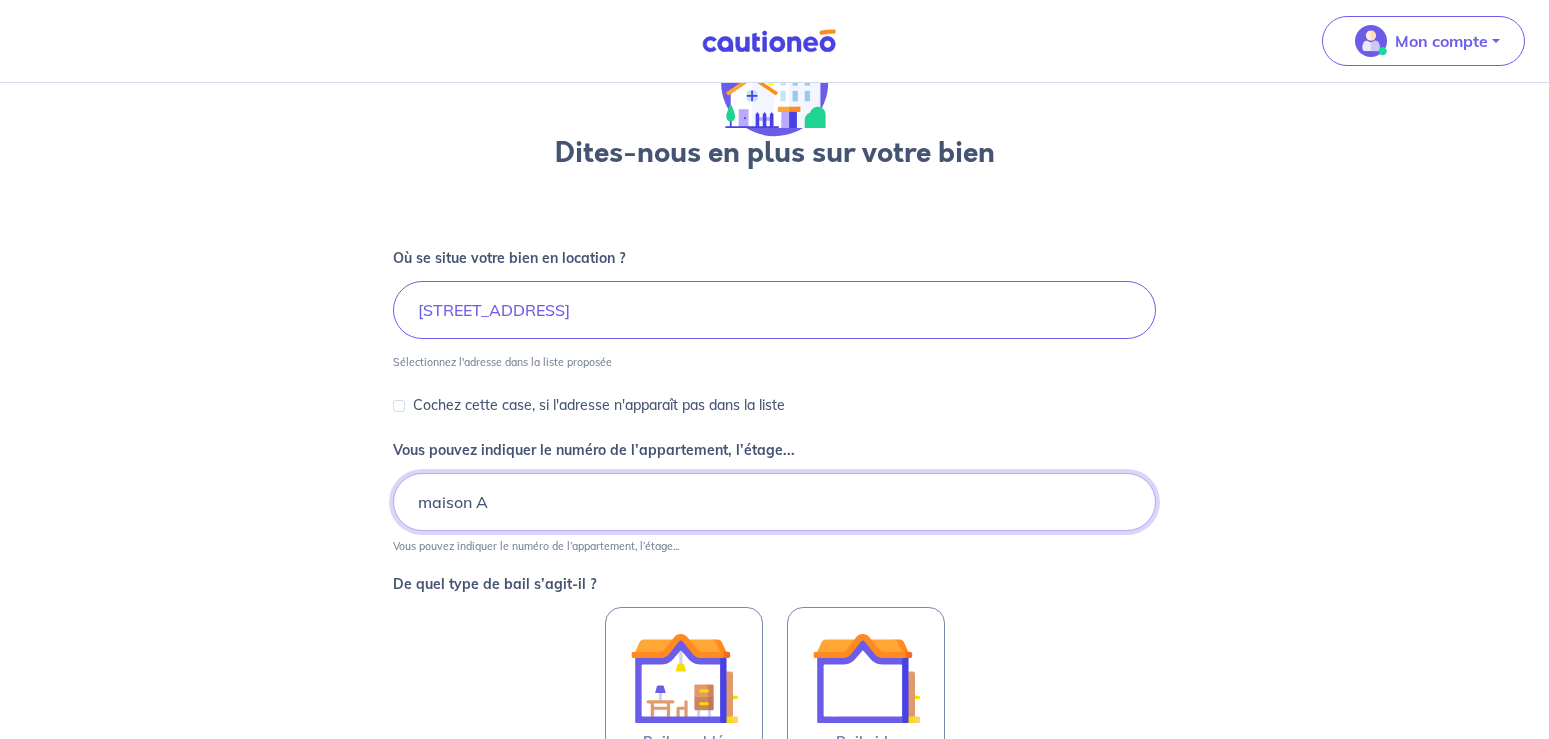 type on "maison A" 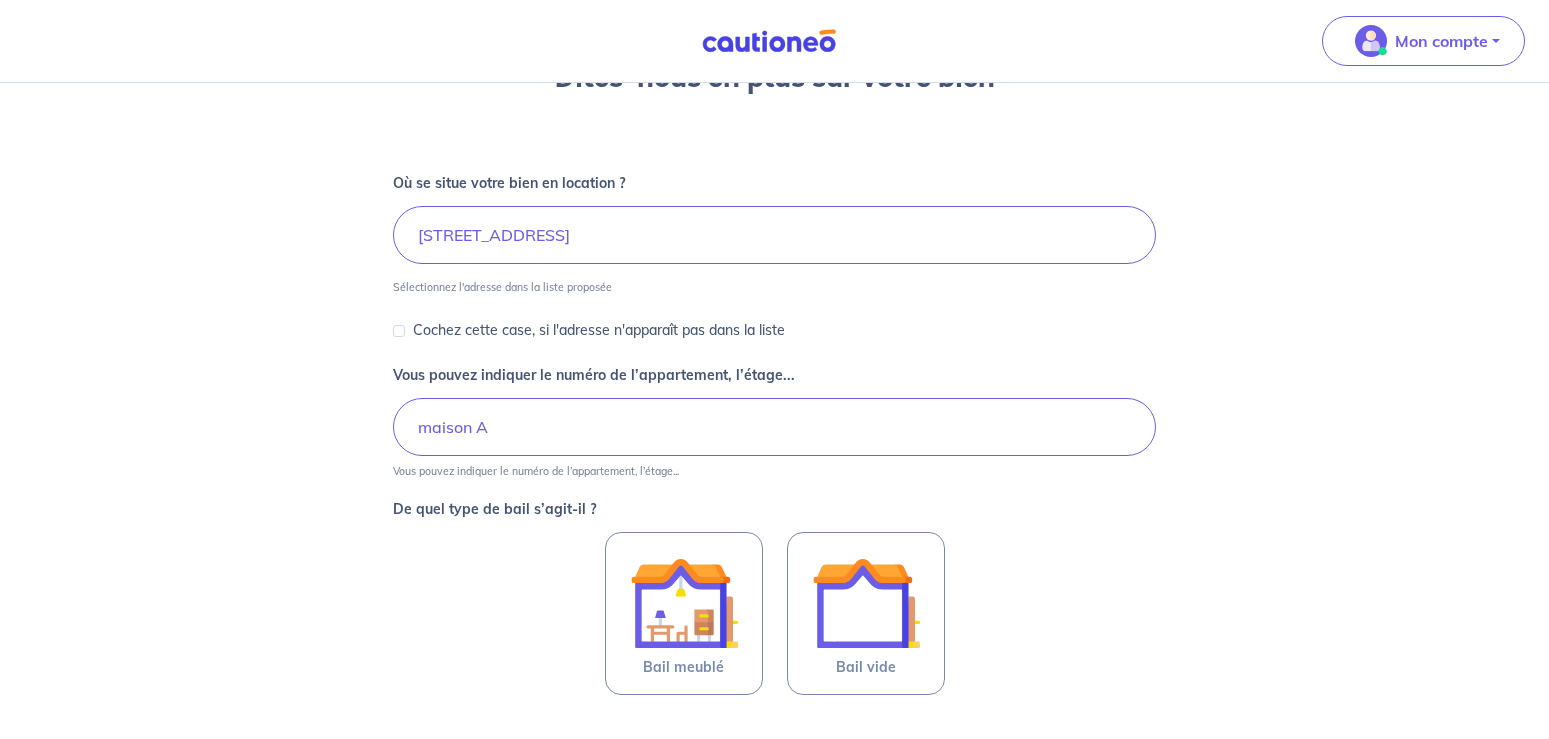 scroll, scrollTop: 263, scrollLeft: 0, axis: vertical 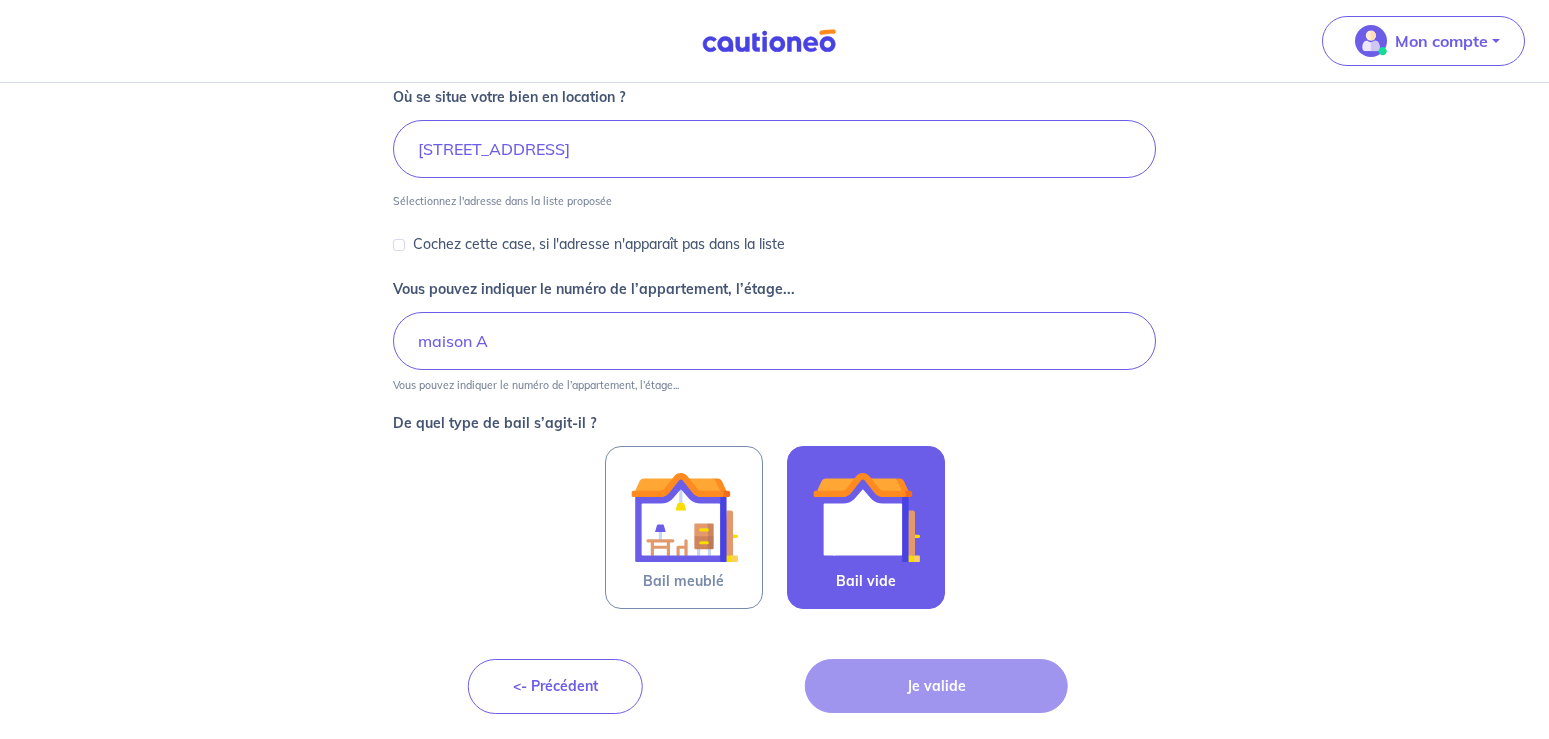 click at bounding box center (866, 517) 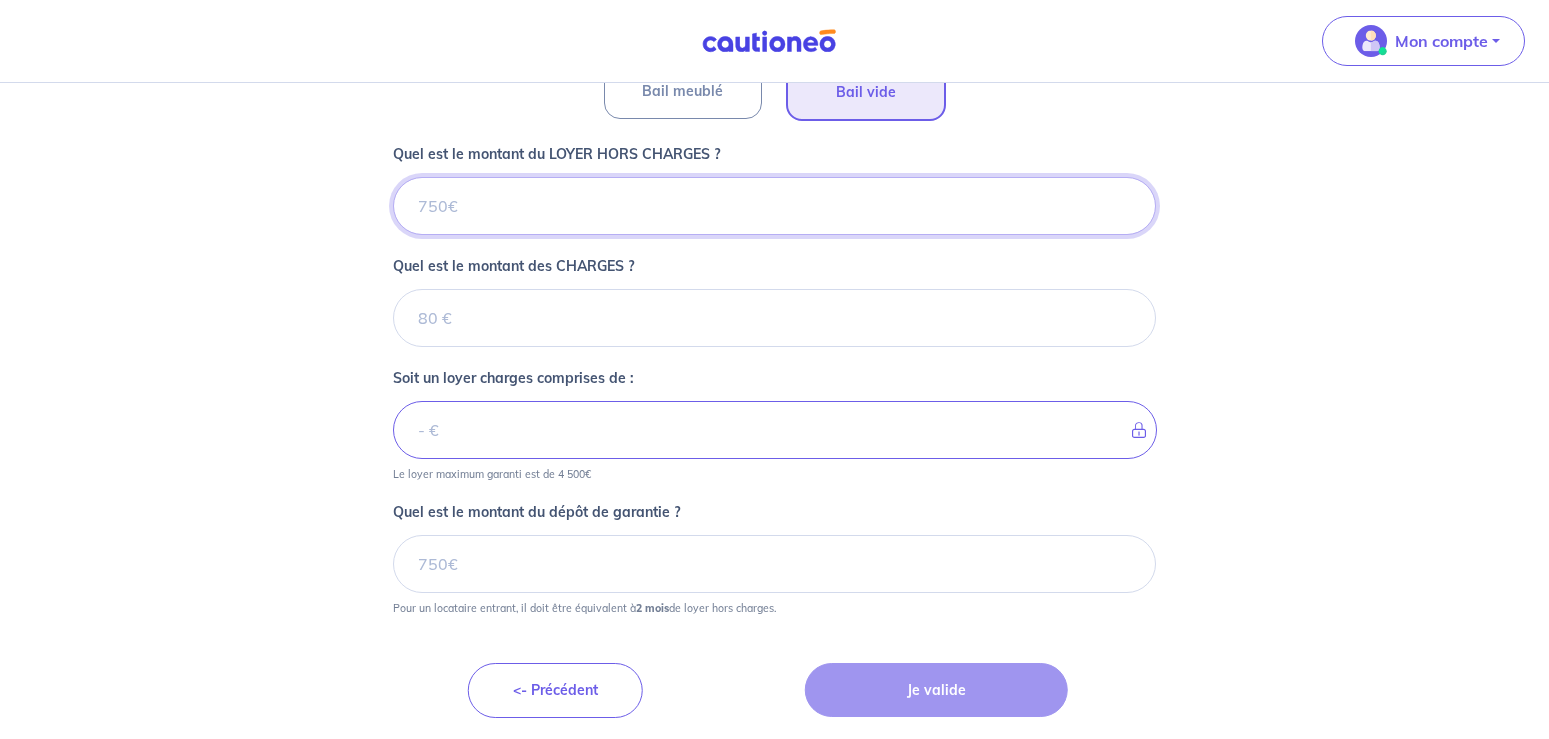 scroll, scrollTop: 757, scrollLeft: 0, axis: vertical 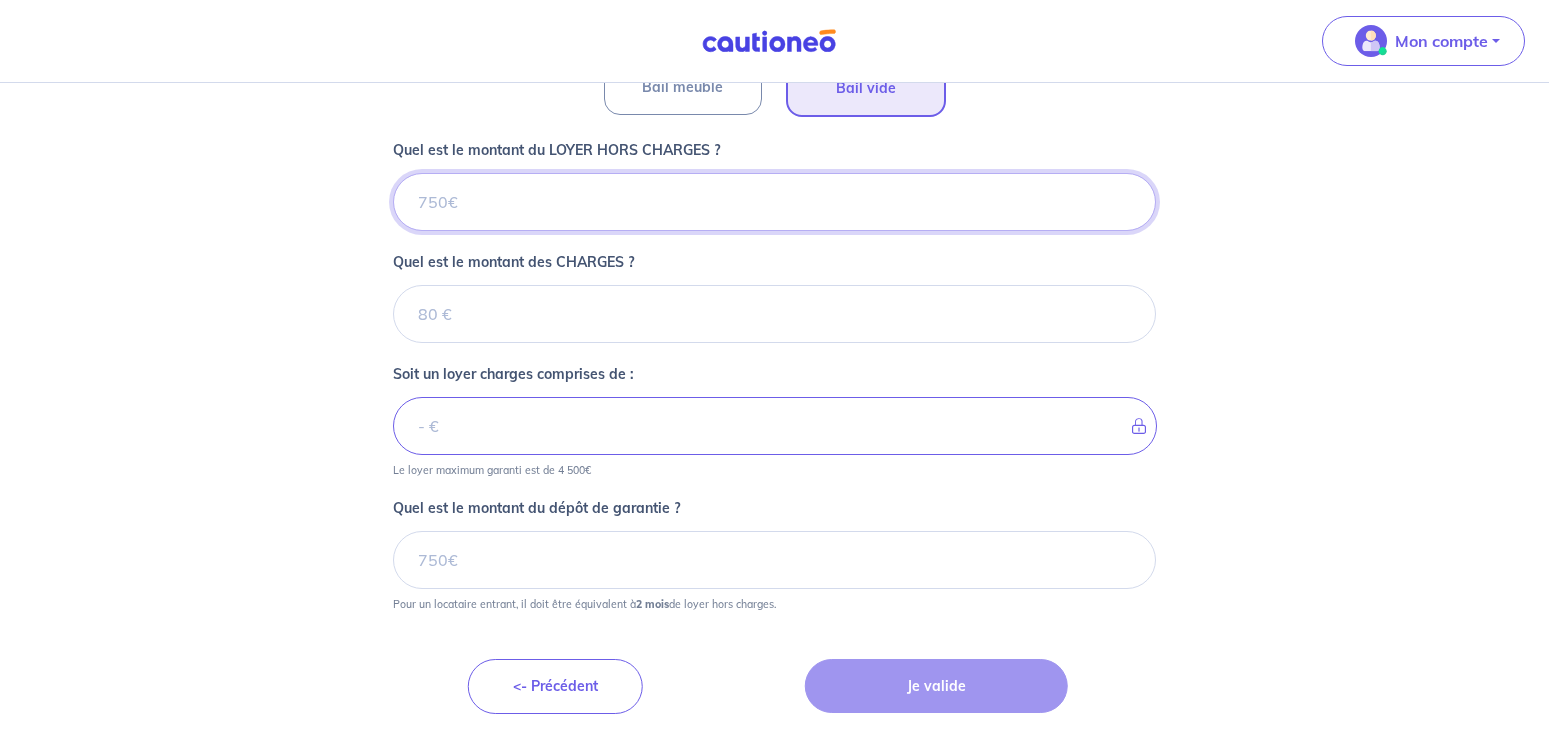 click on "Quel est le montant du LOYER HORS CHARGES ?" at bounding box center [774, 202] 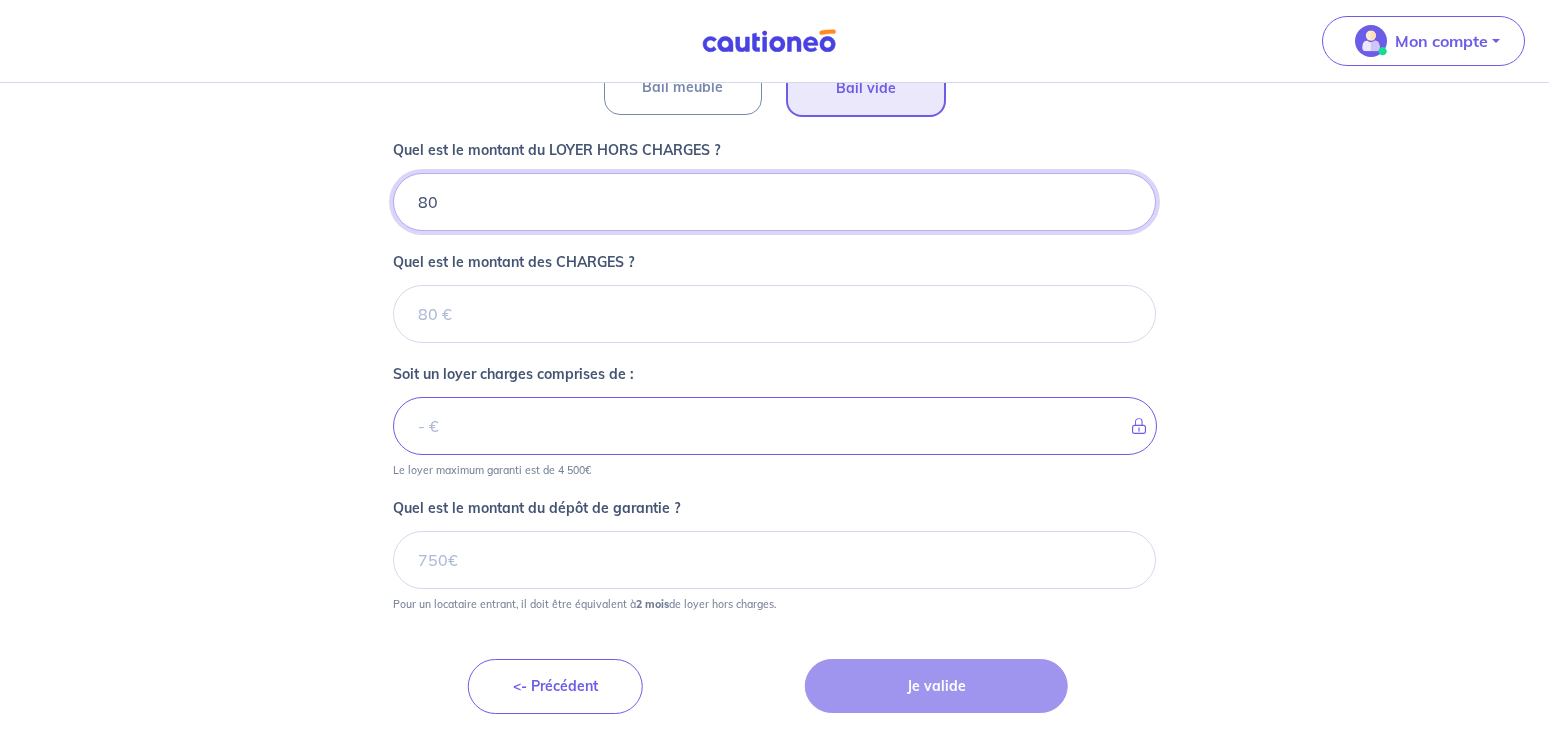 type on "800" 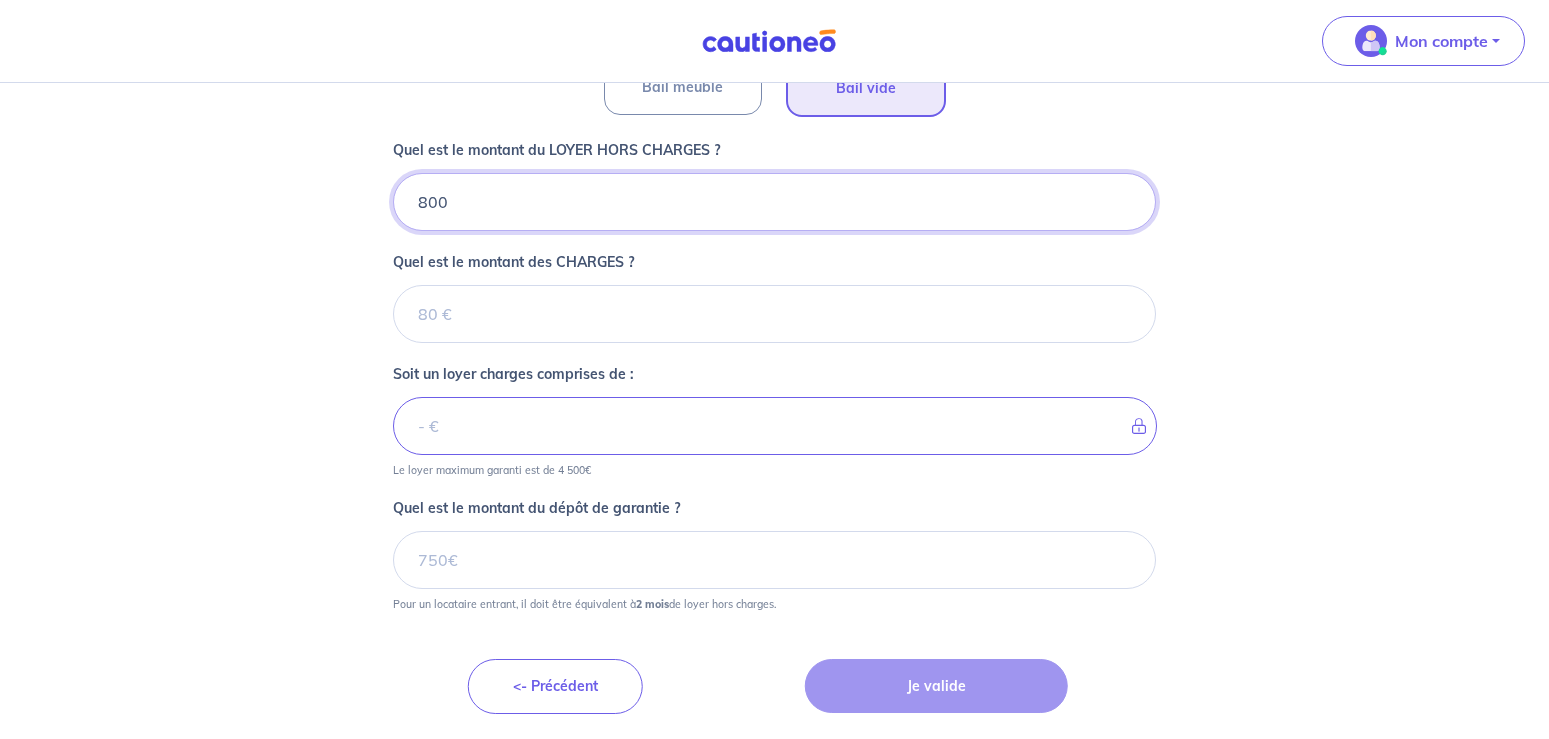 type 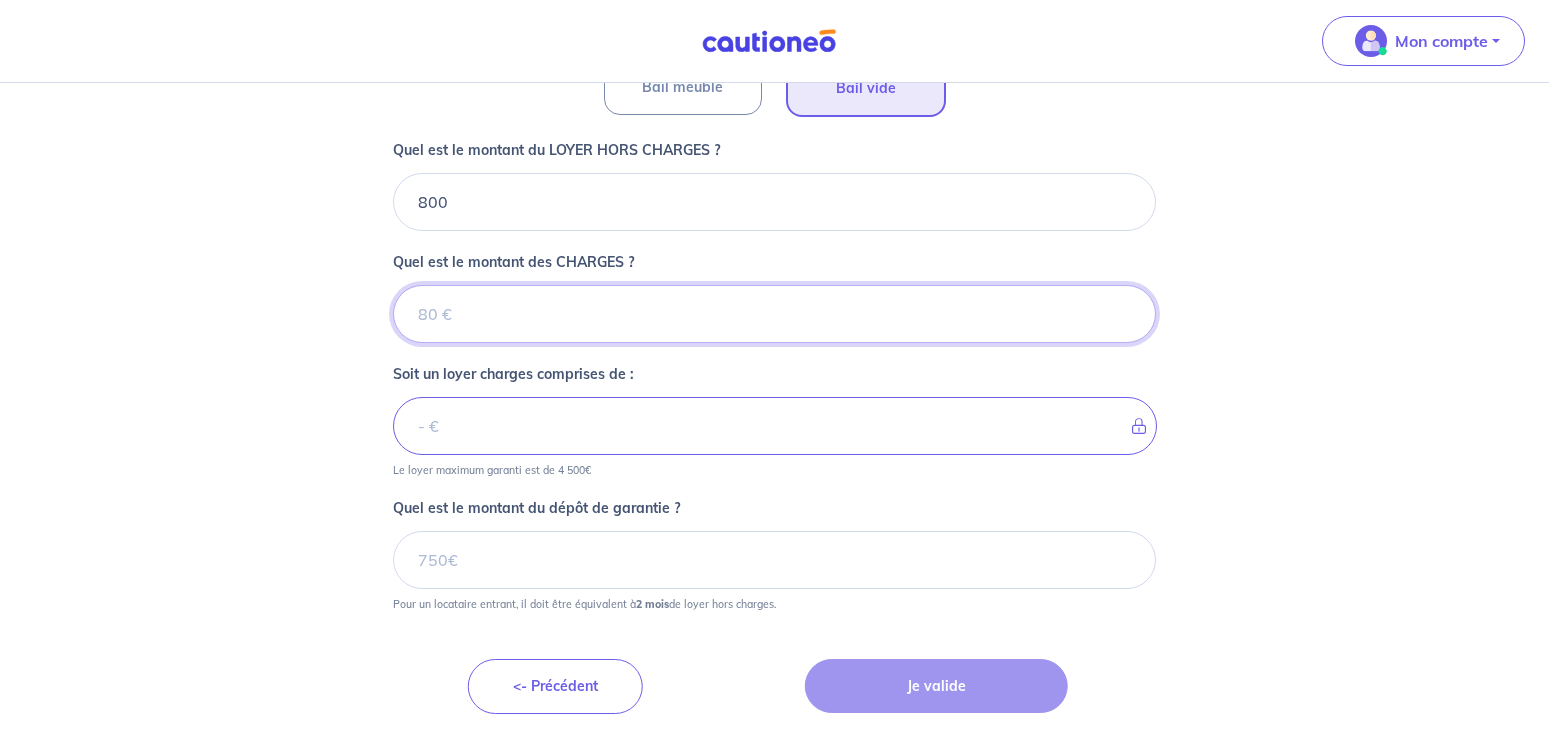 click on "Quel est le montant des CHARGES ?" at bounding box center (774, 314) 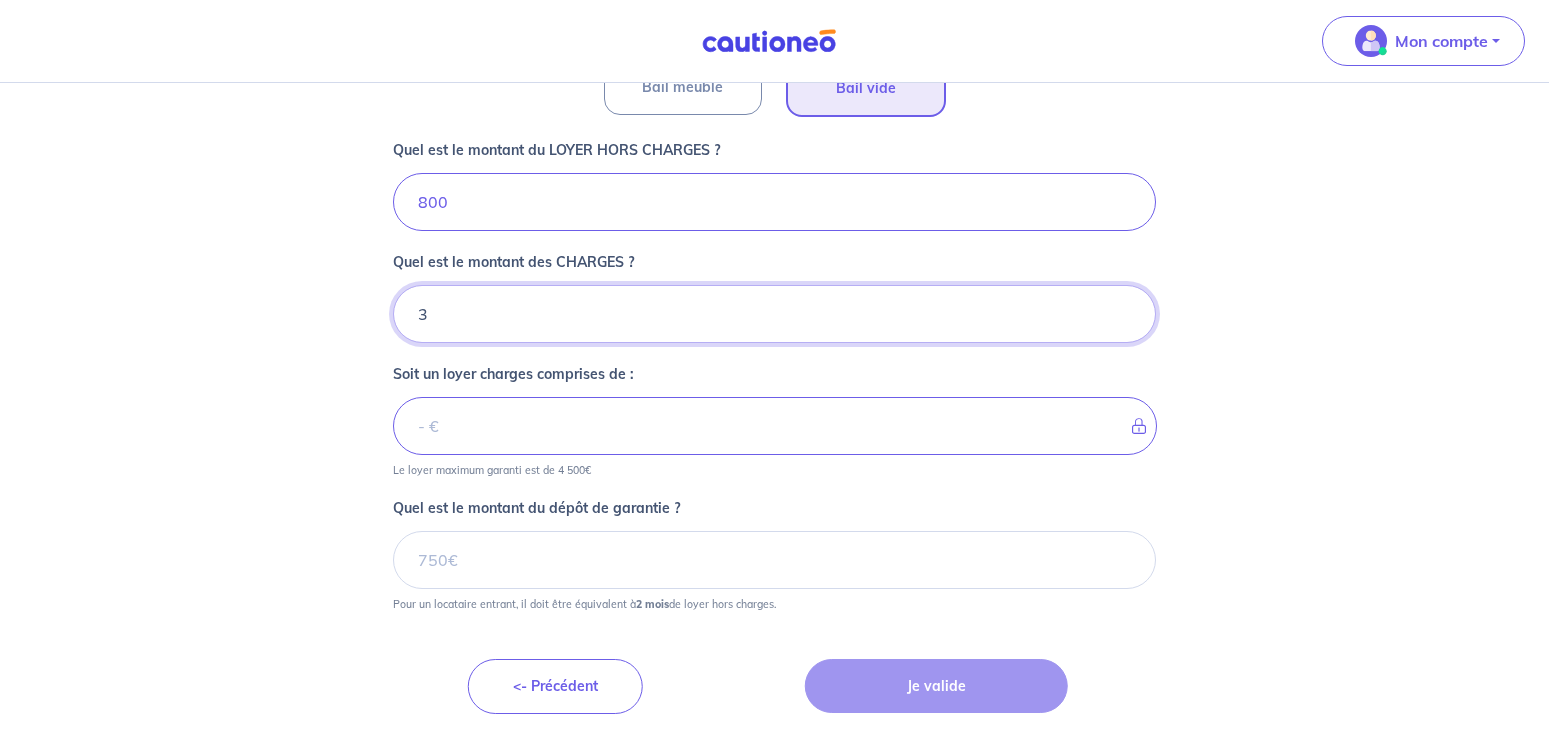 type on "35" 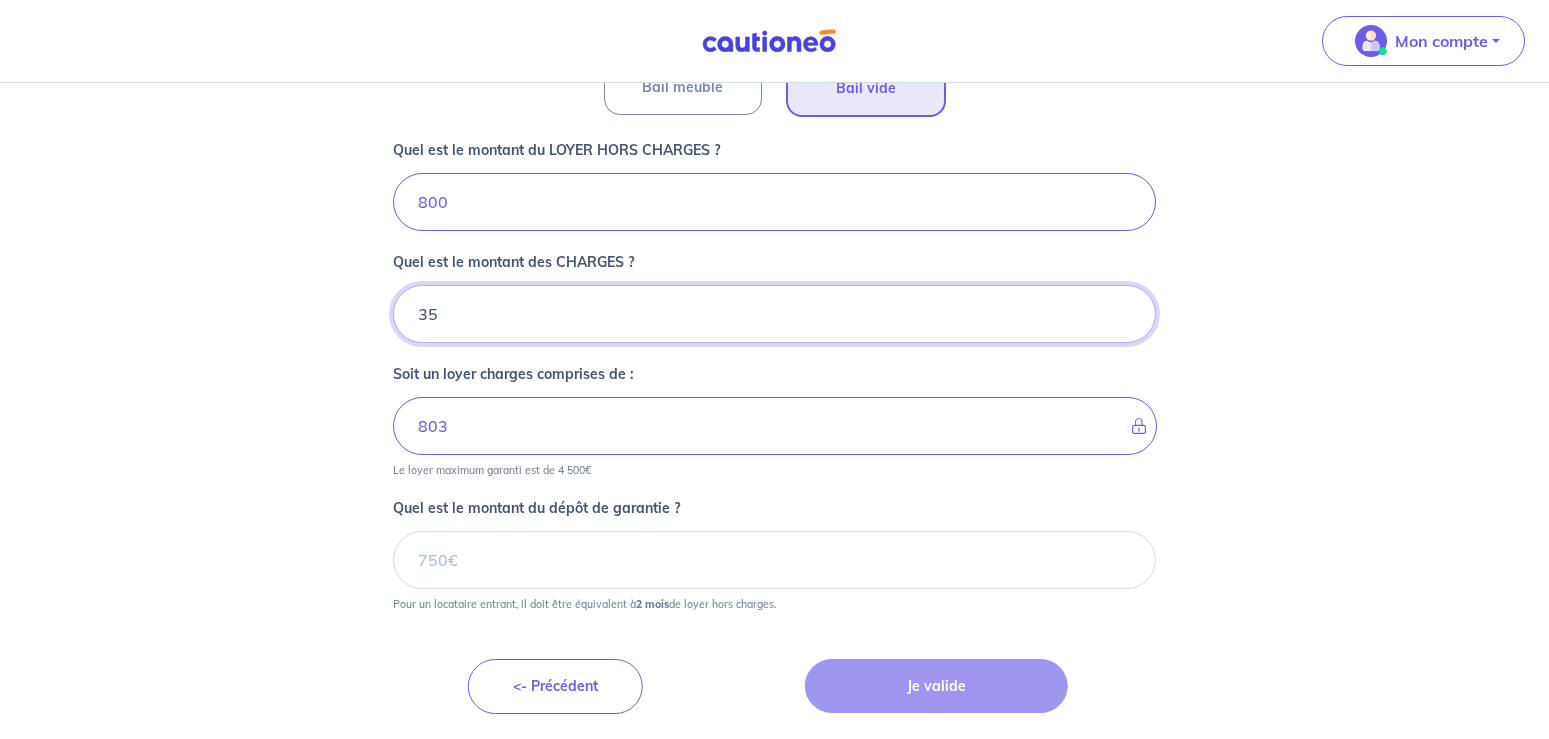 type on "835" 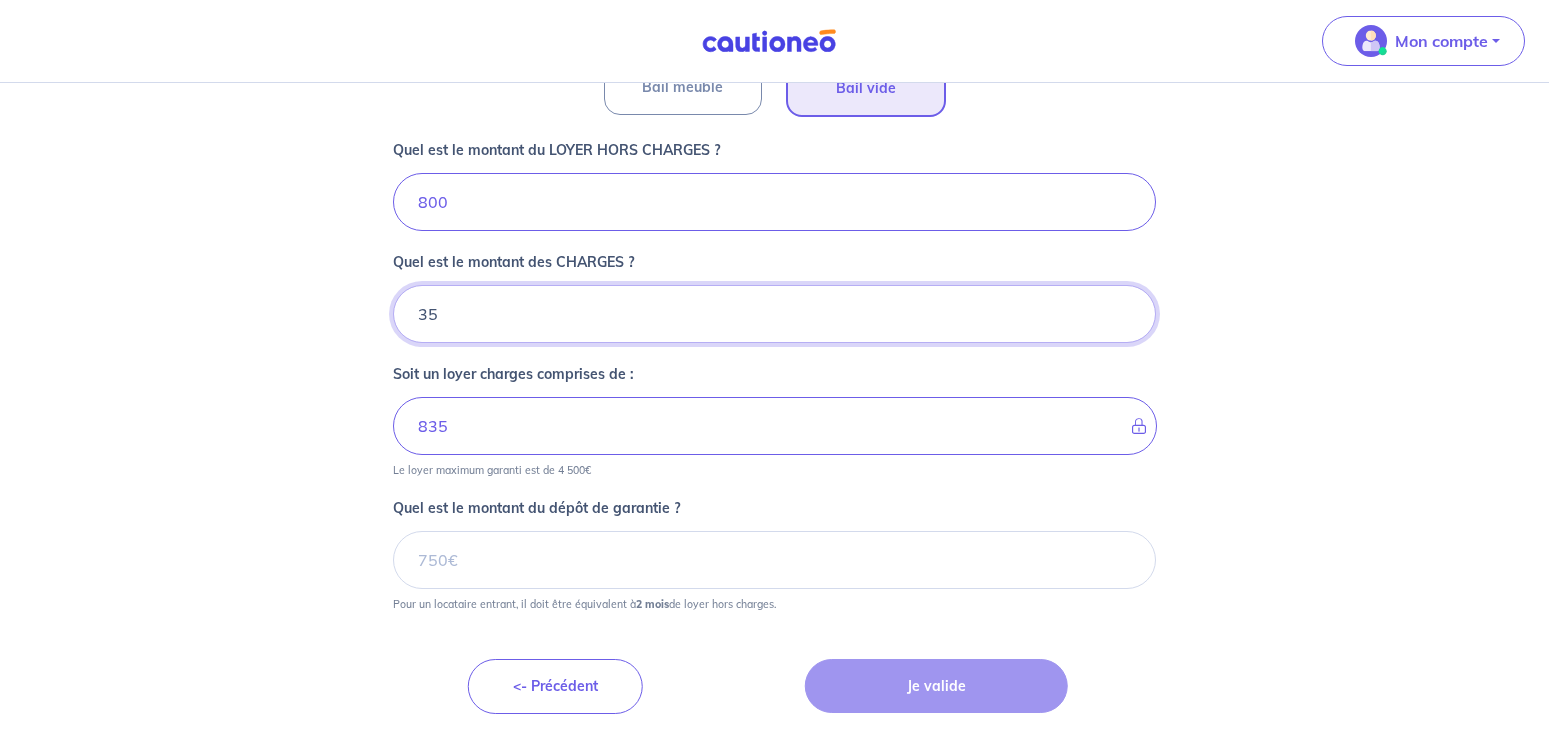 type on "35" 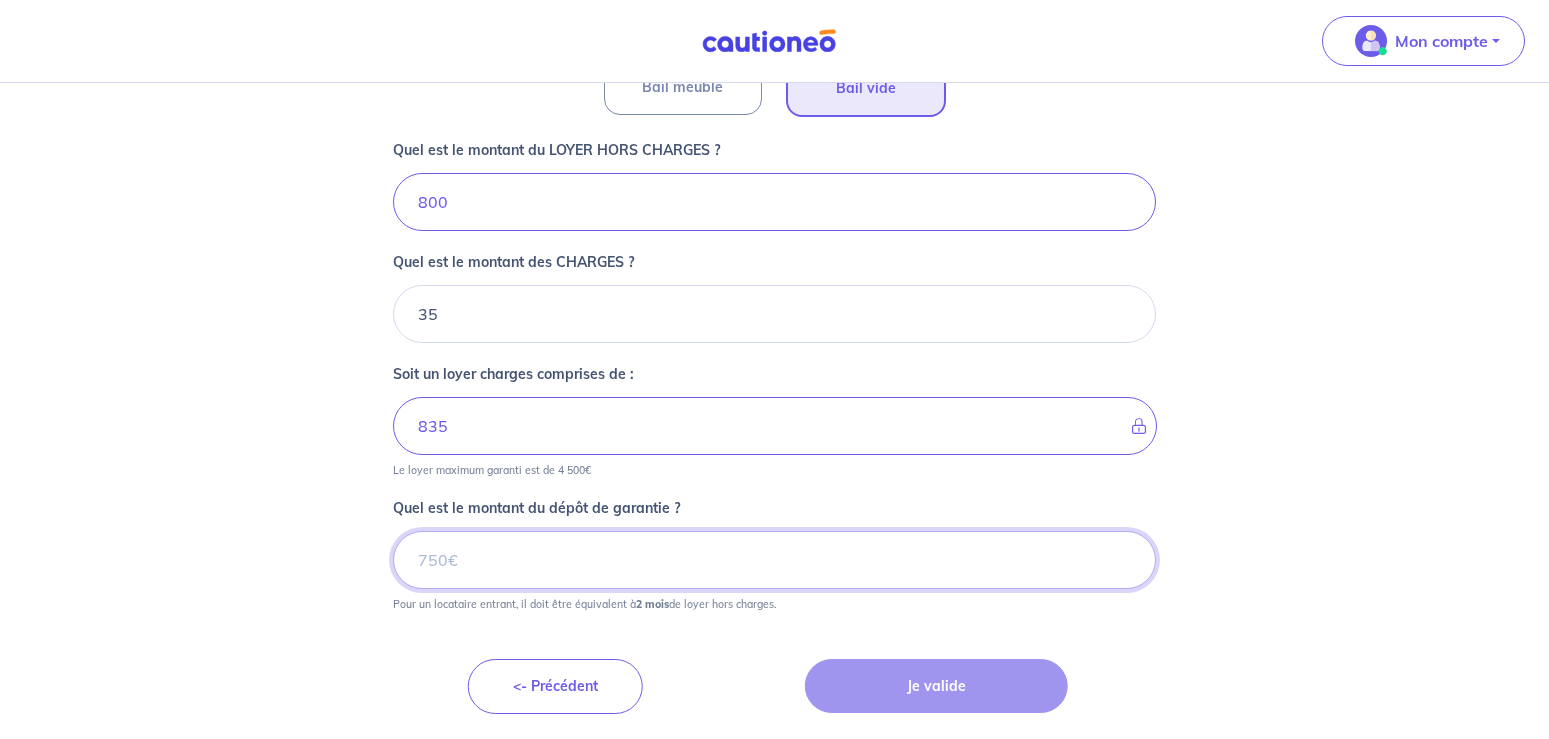 click on "Quel est le montant du dépôt de garantie ?" at bounding box center (774, 560) 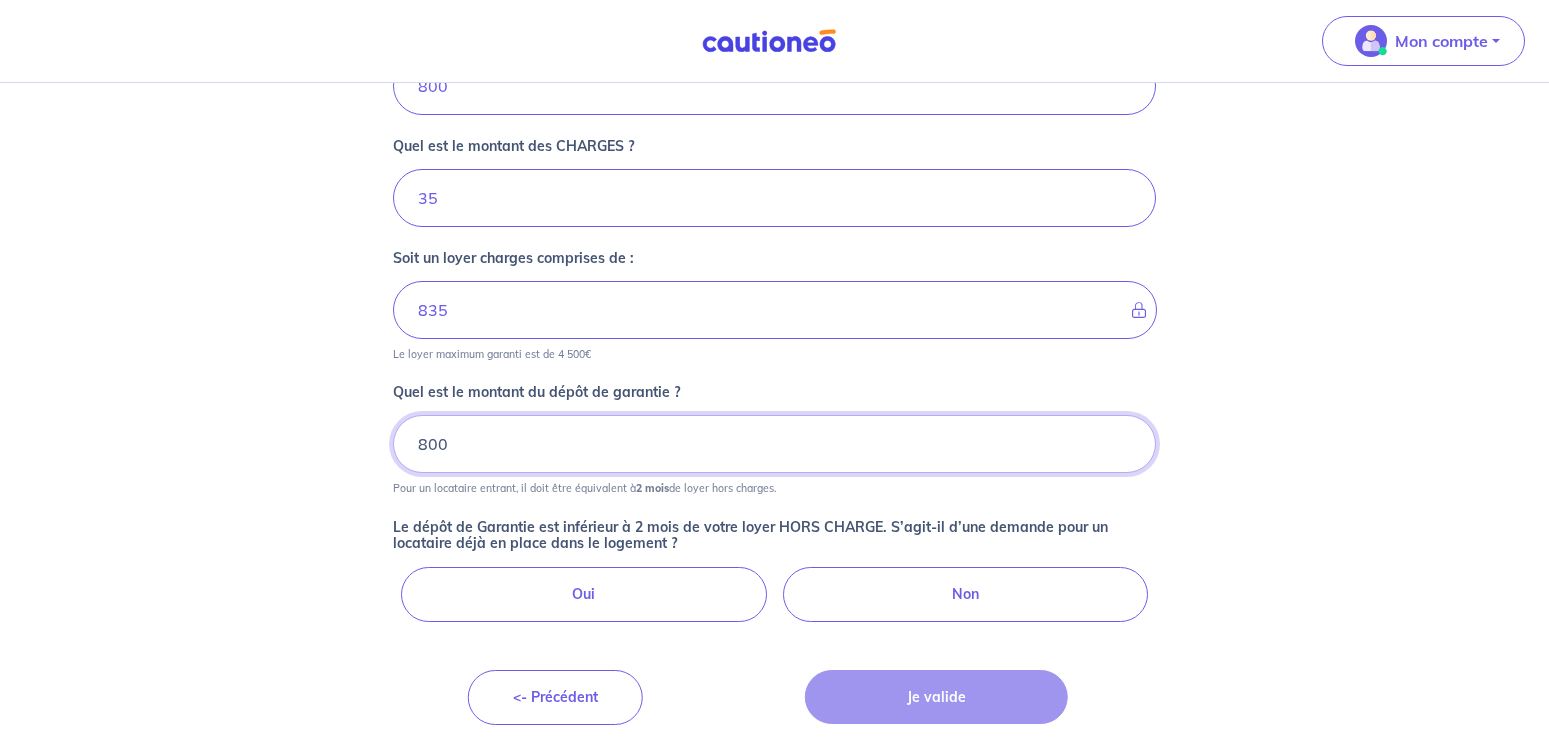 scroll, scrollTop: 884, scrollLeft: 0, axis: vertical 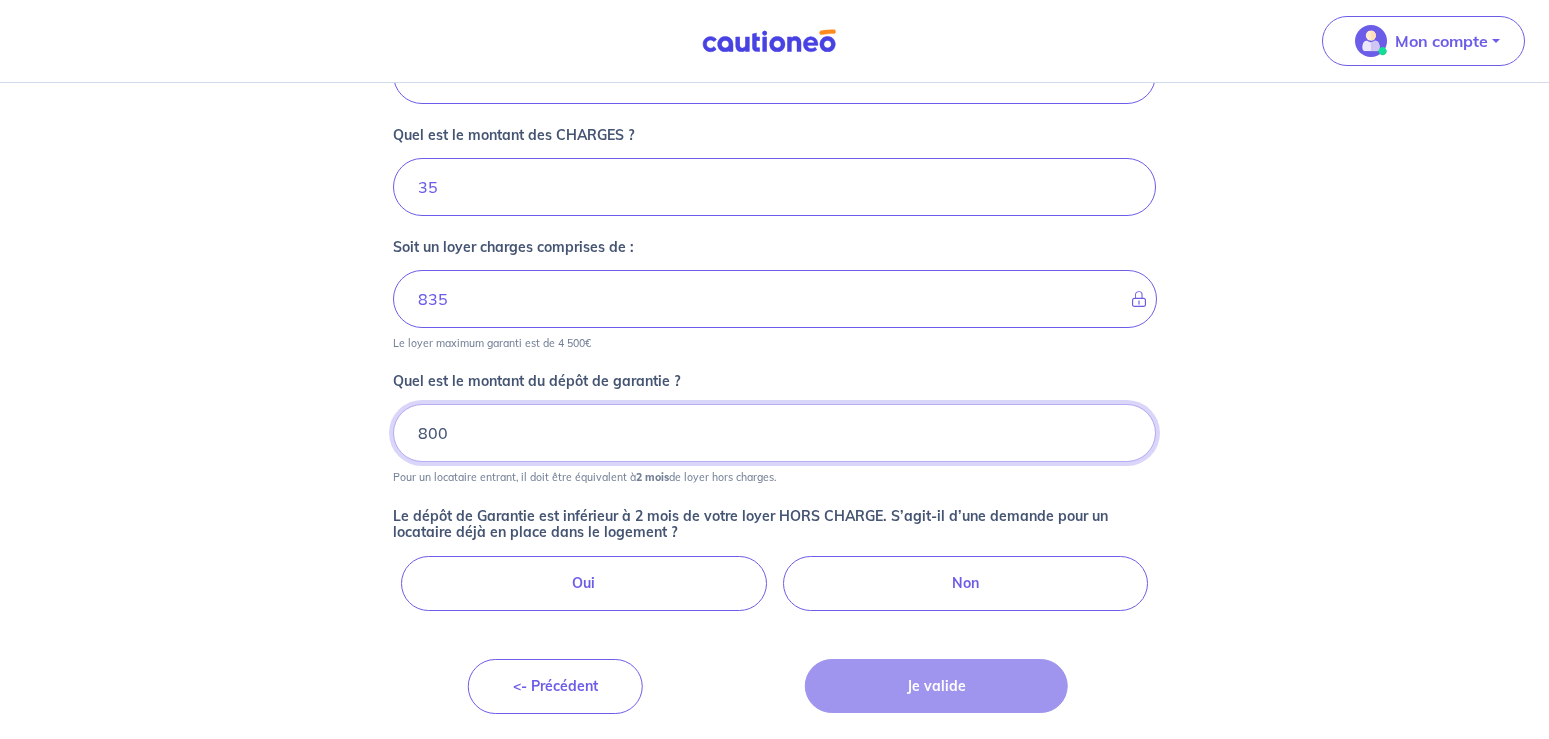 type on "800" 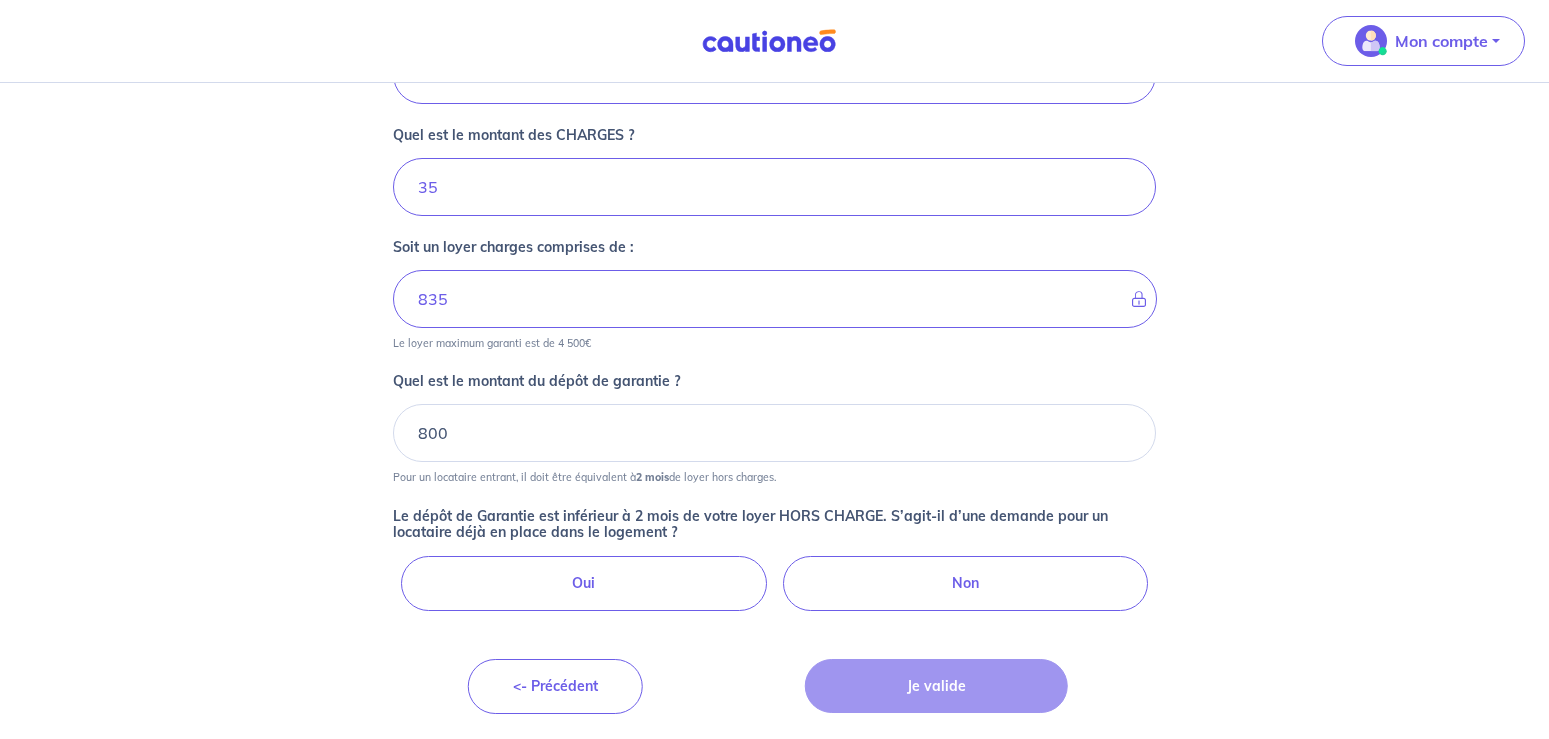 click on "Non" at bounding box center [965, 583] 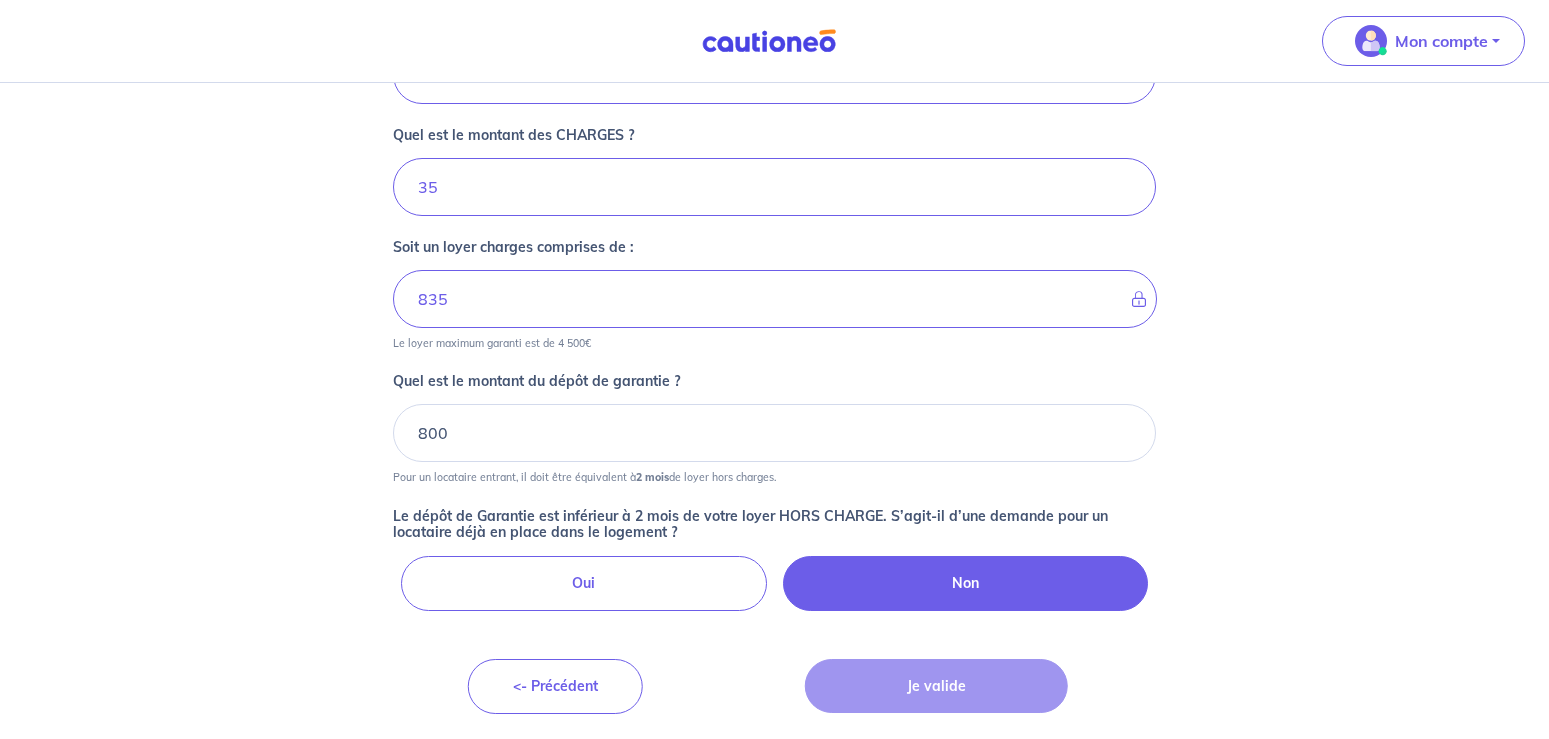 radio on "true" 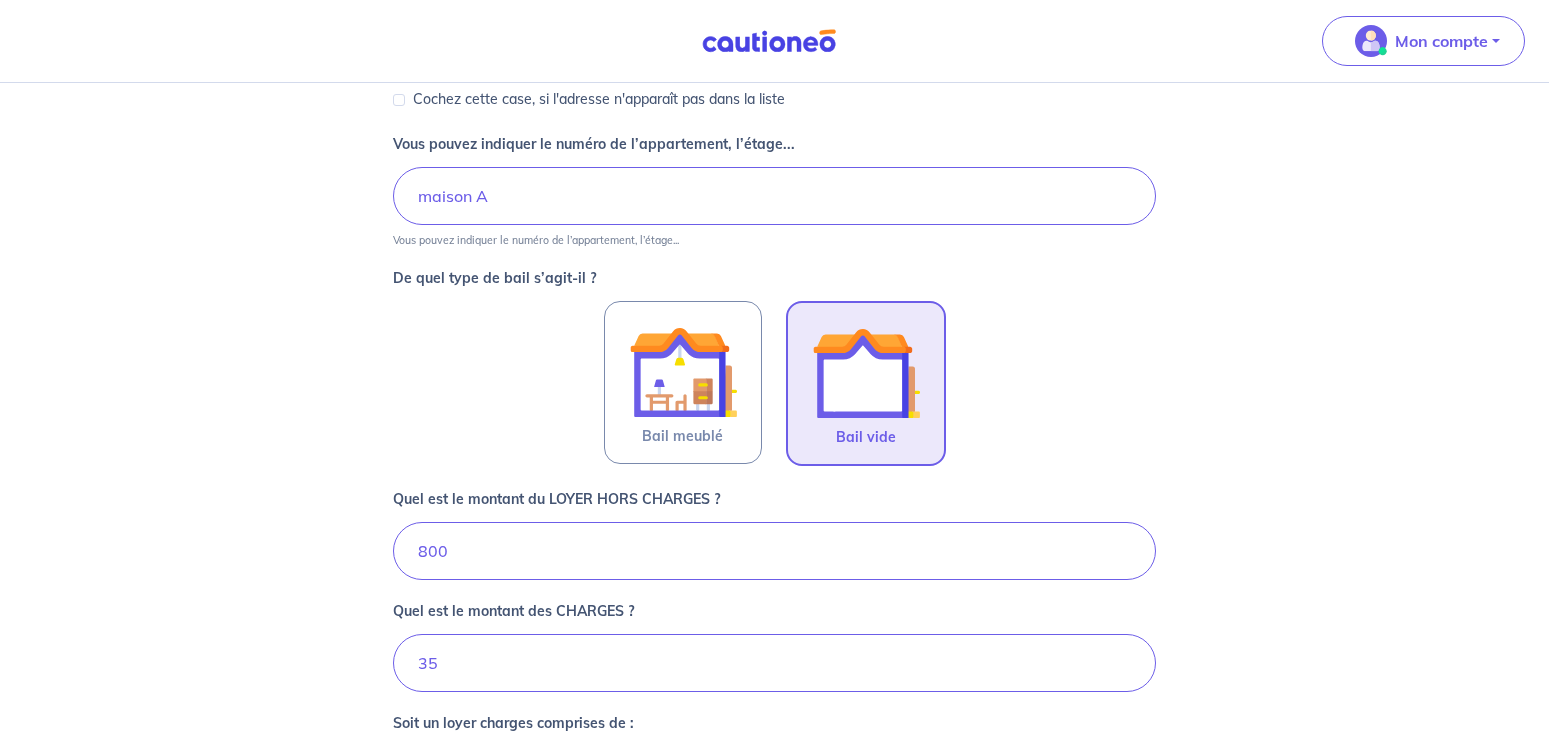 scroll, scrollTop: 374, scrollLeft: 0, axis: vertical 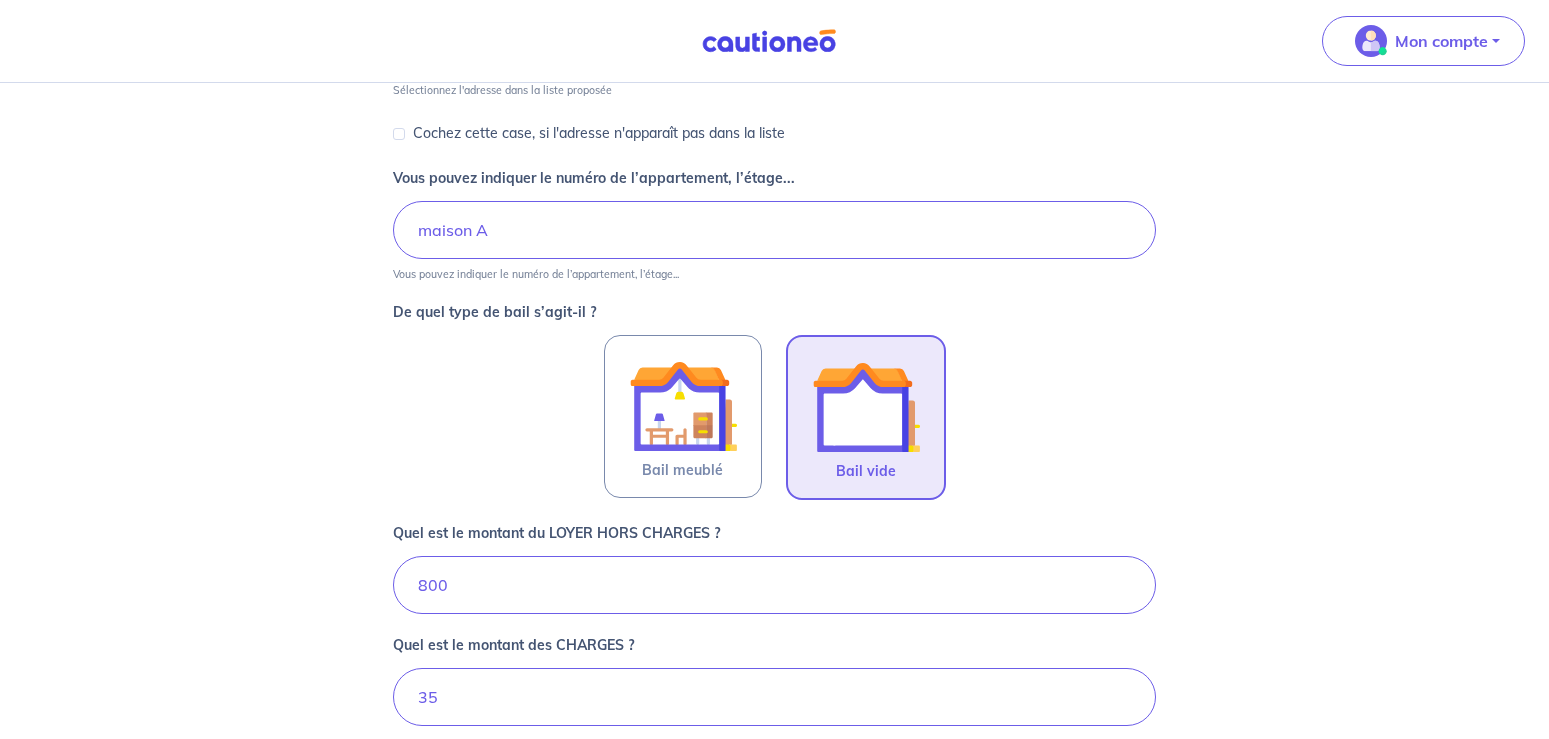 click at bounding box center [866, 407] 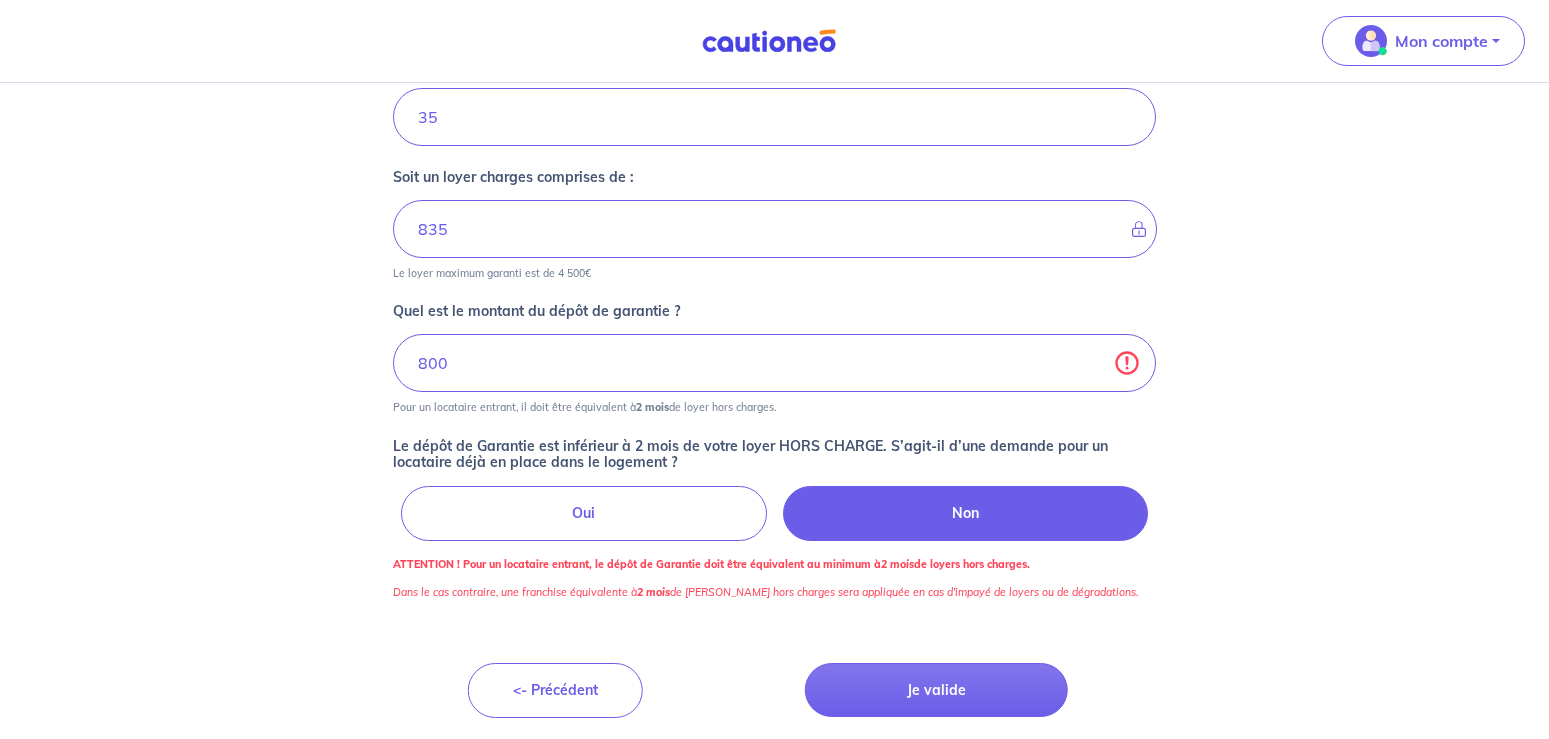 scroll, scrollTop: 958, scrollLeft: 0, axis: vertical 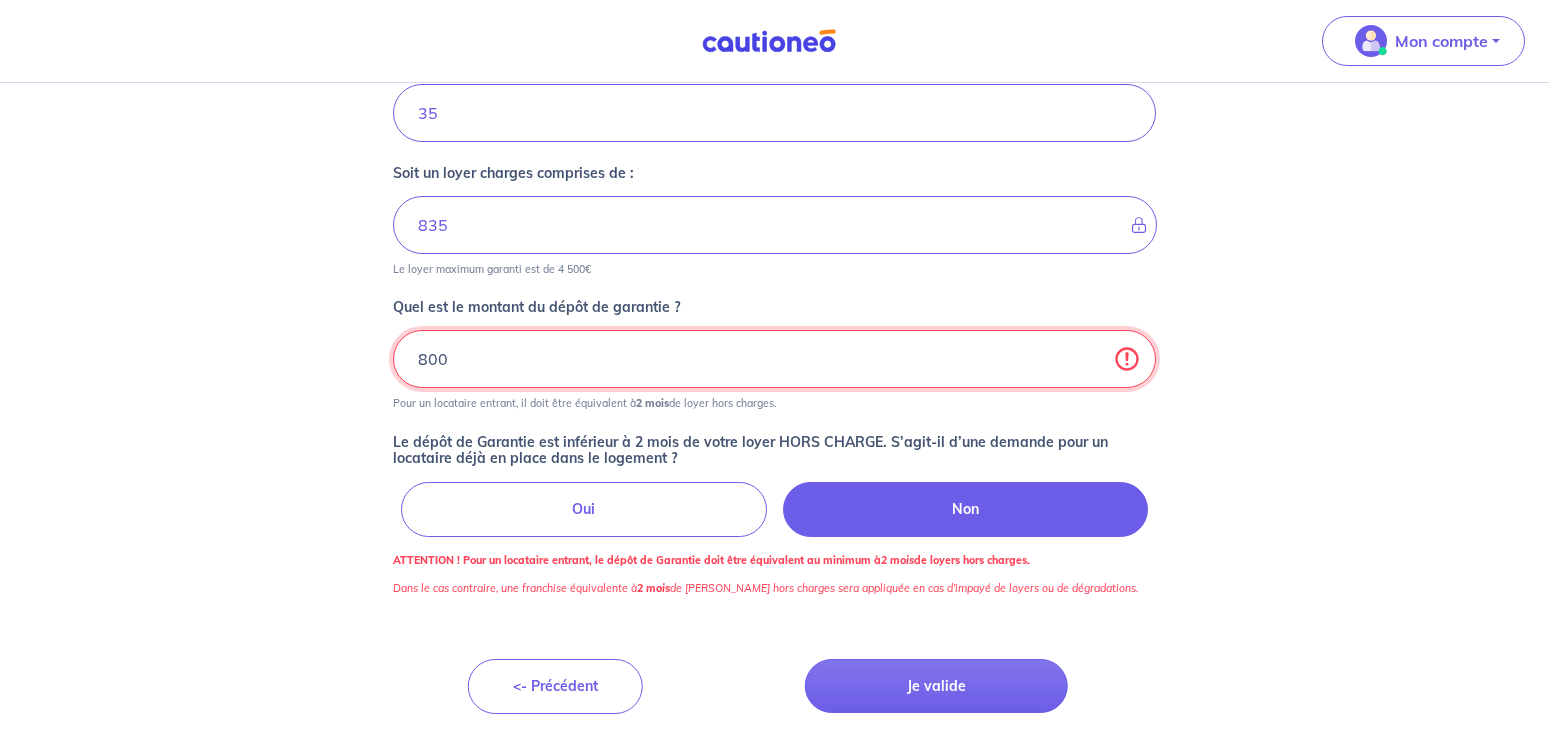 click on "800" at bounding box center (774, 359) 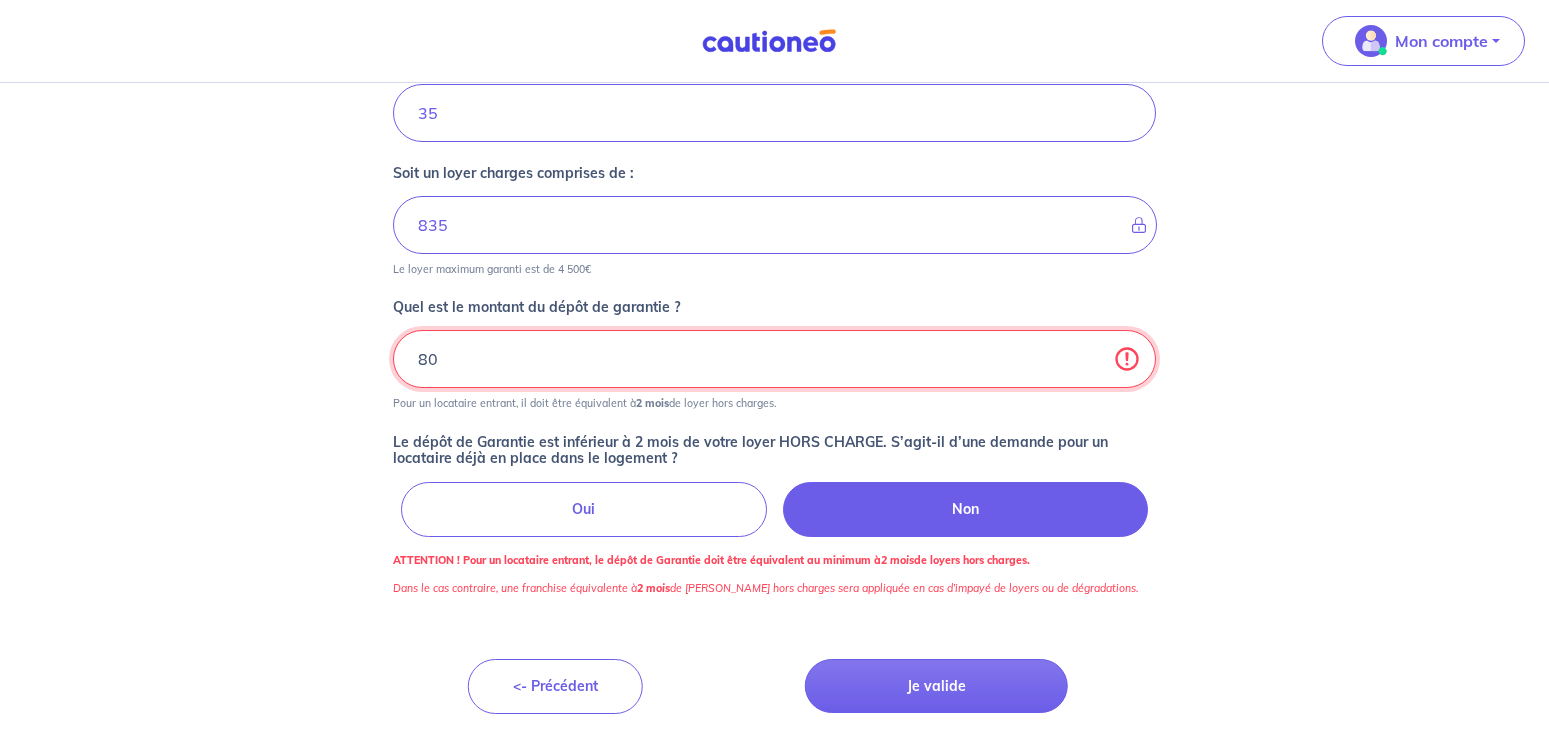 type on "8" 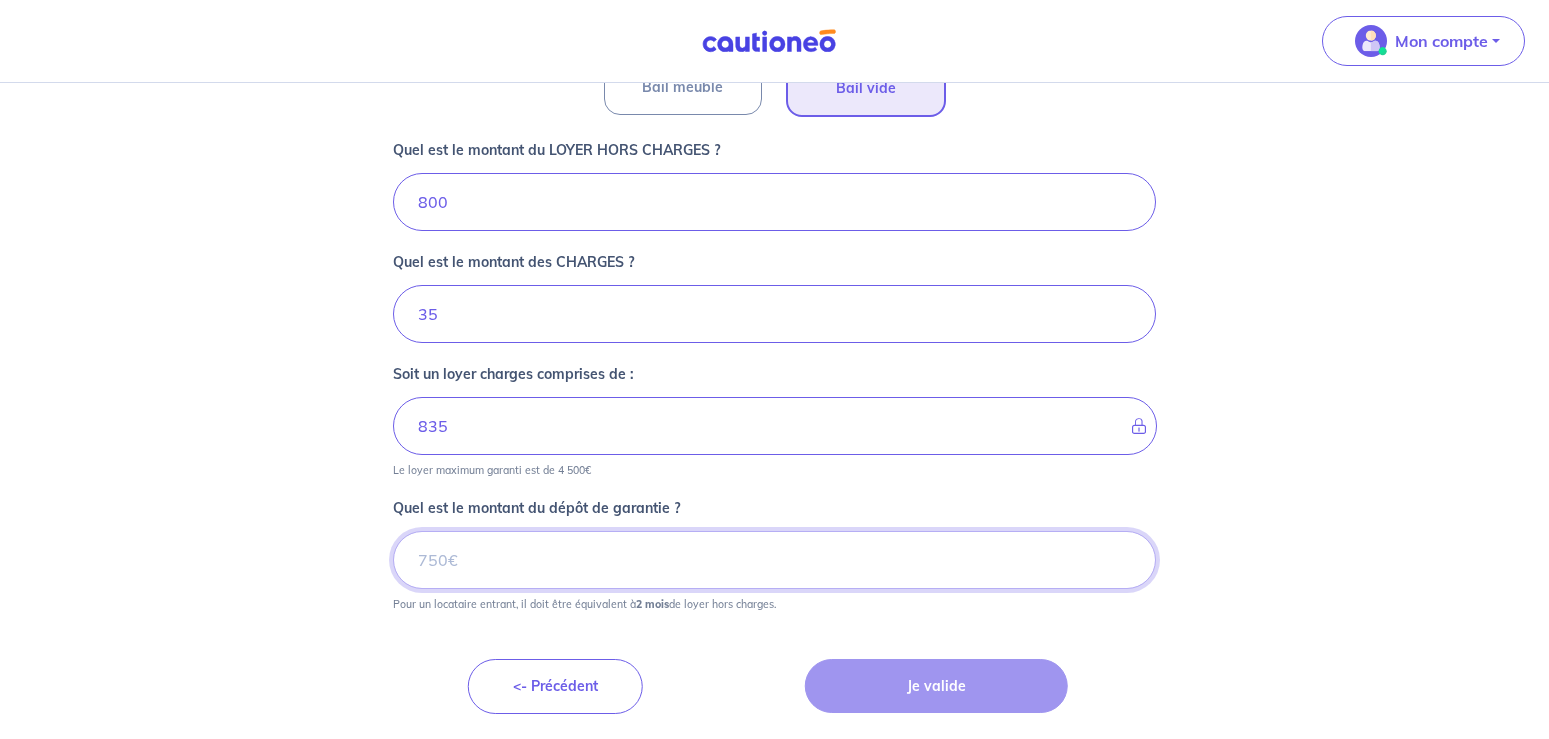 scroll, scrollTop: 757, scrollLeft: 0, axis: vertical 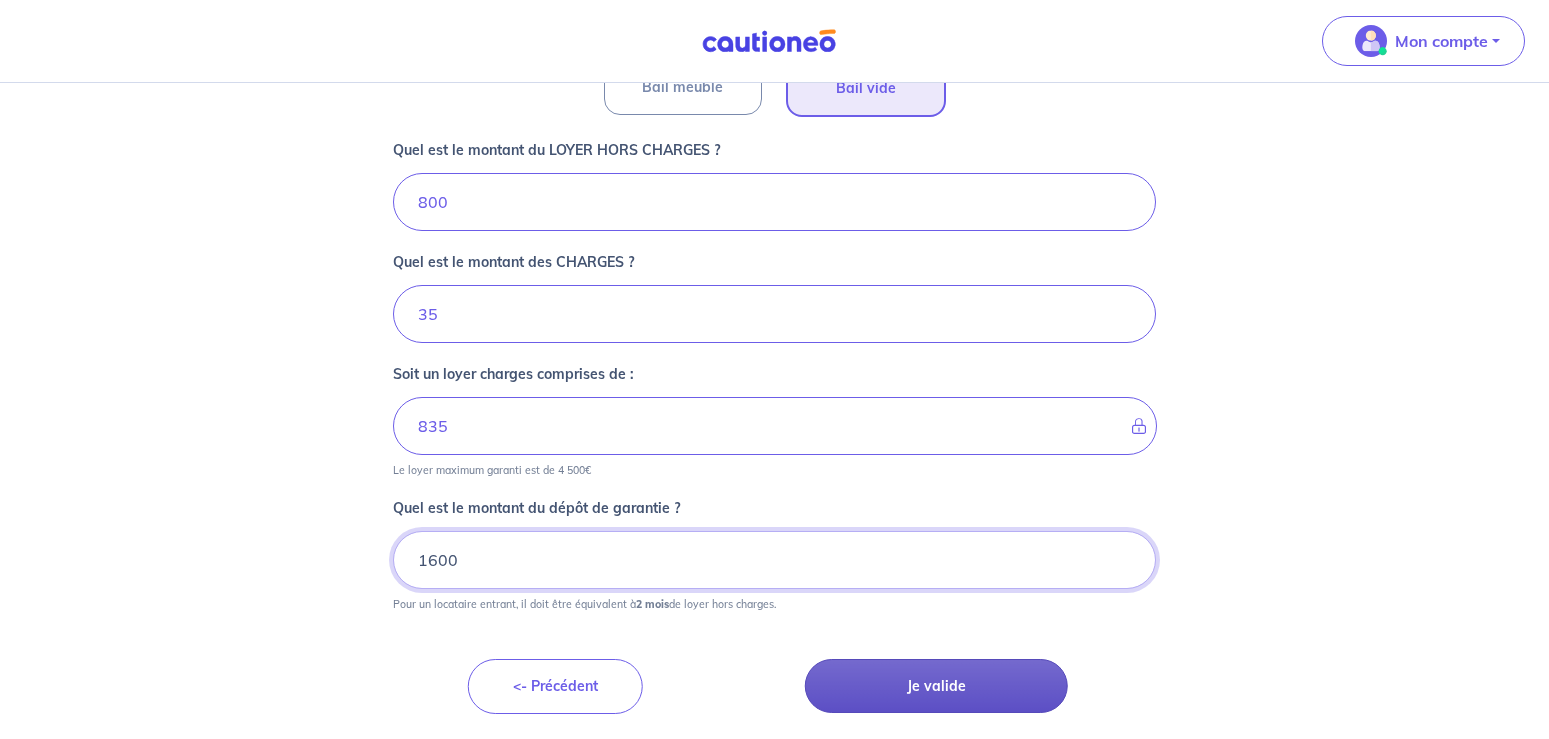 type on "1600" 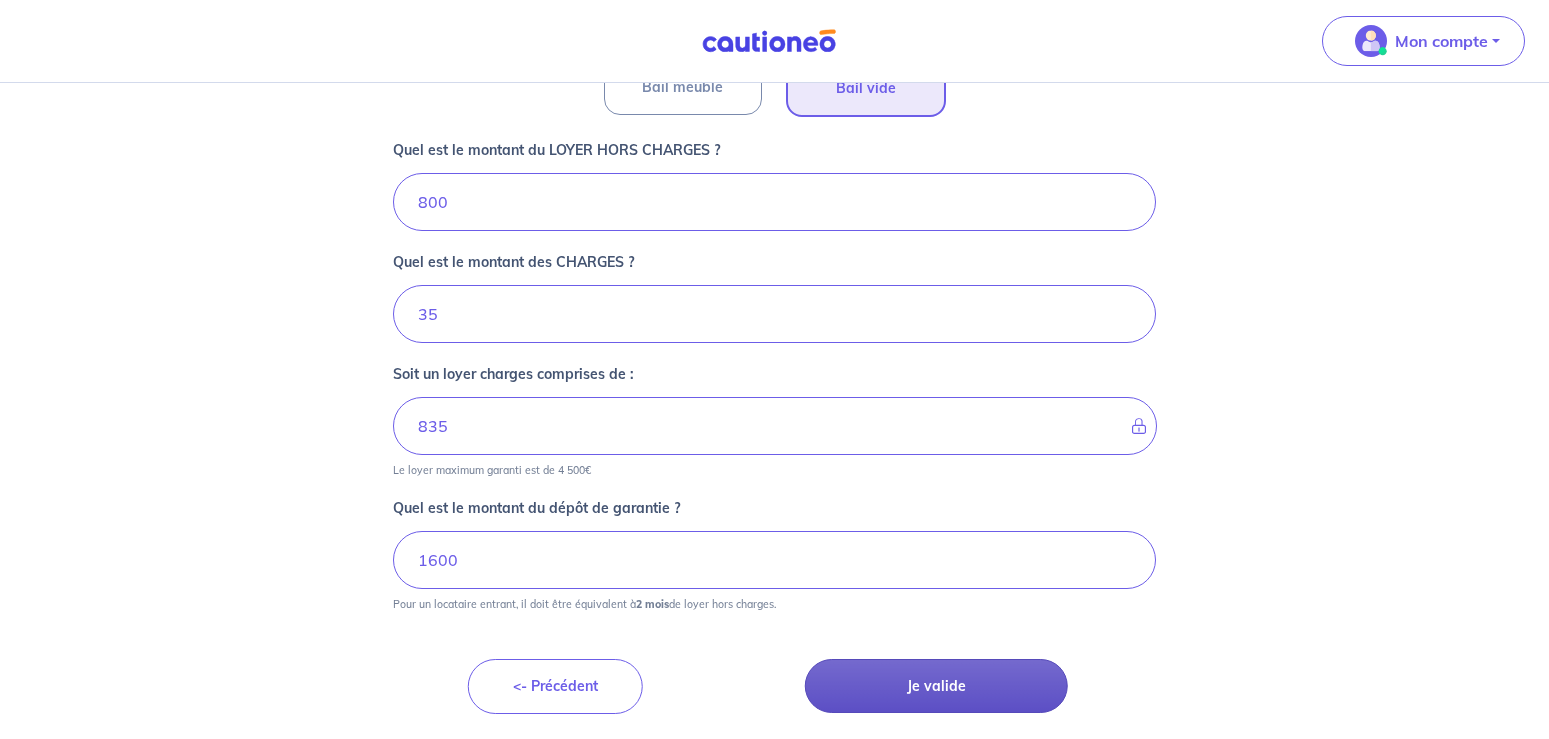 click on "Je valide" at bounding box center [936, 686] 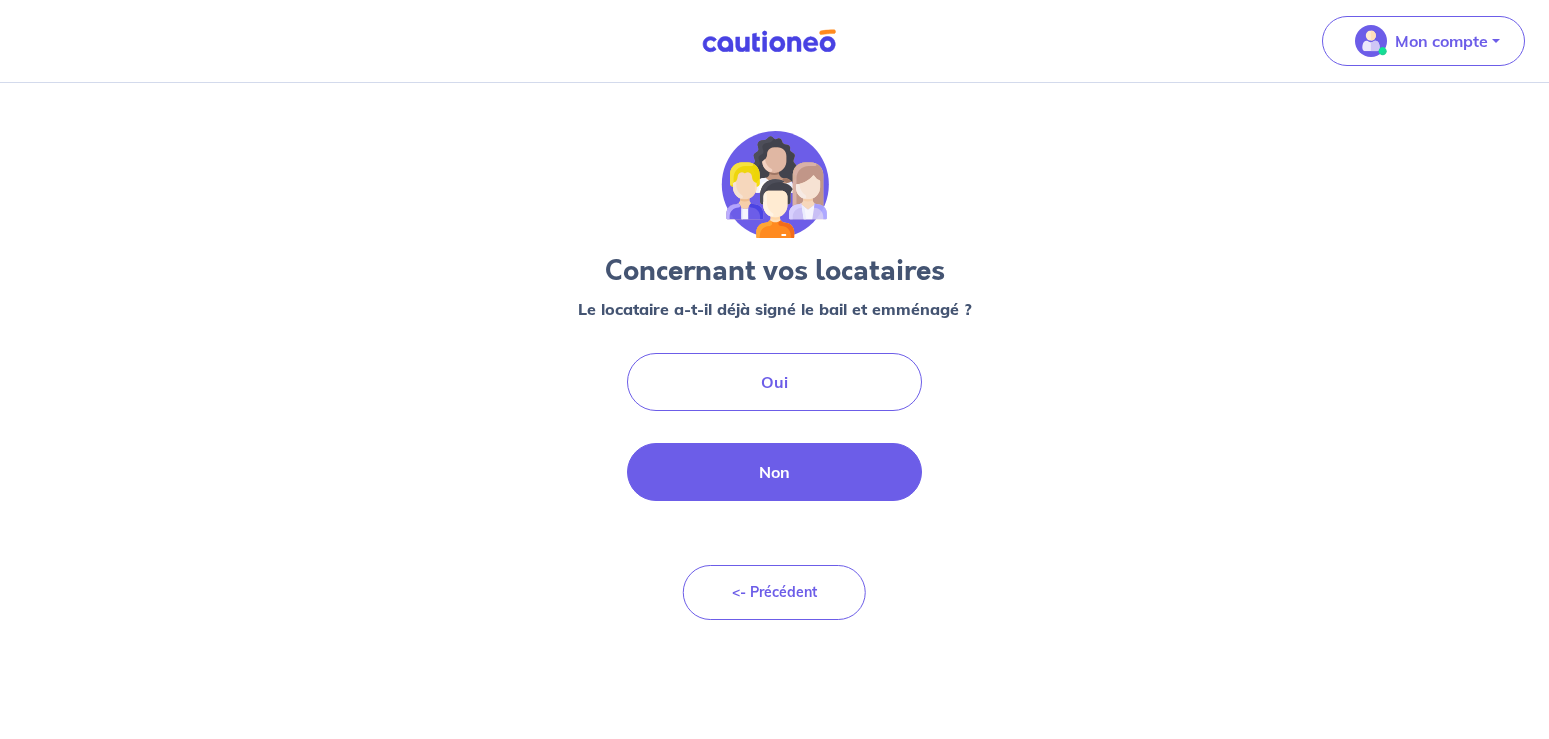 click on "Non" at bounding box center [775, 472] 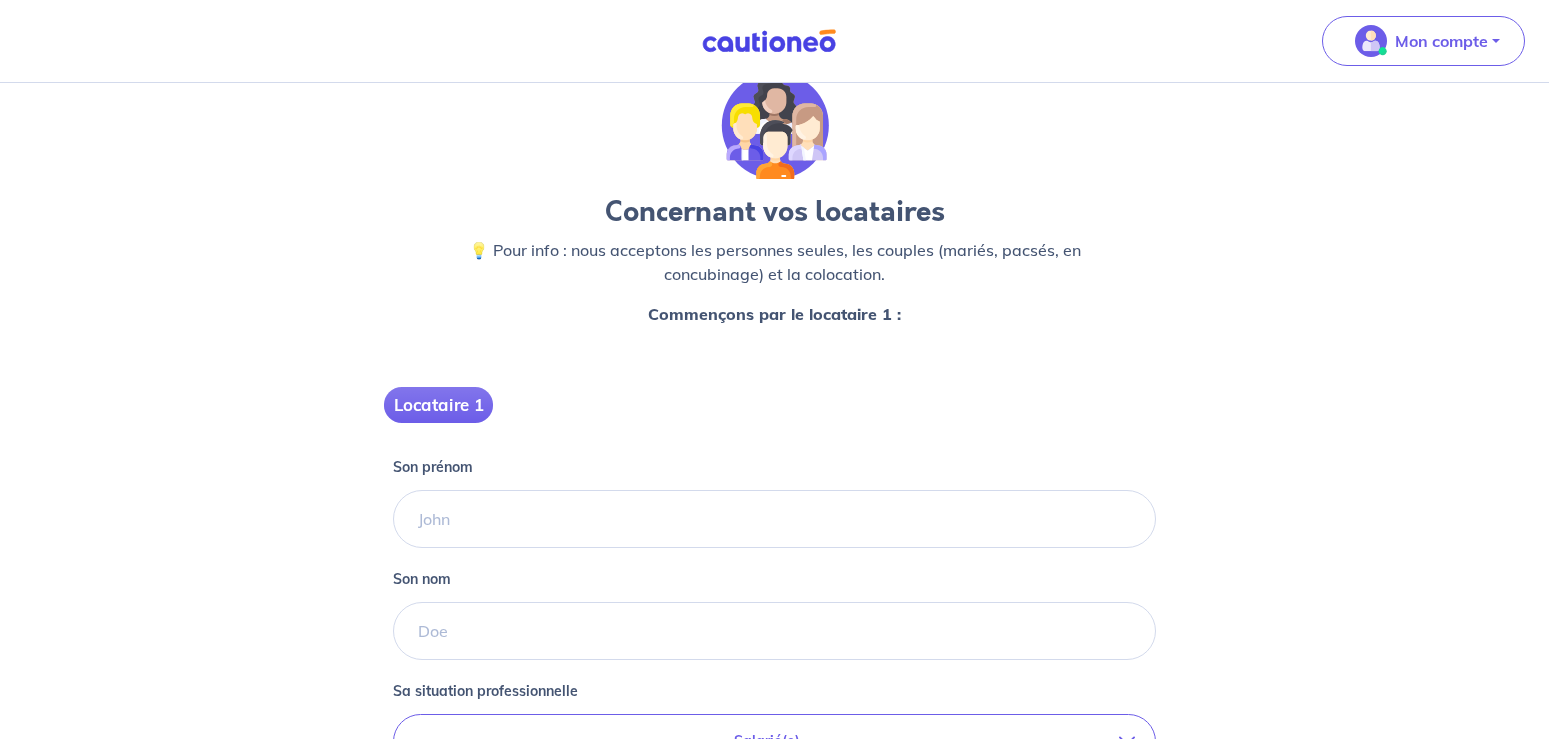 scroll, scrollTop: 102, scrollLeft: 0, axis: vertical 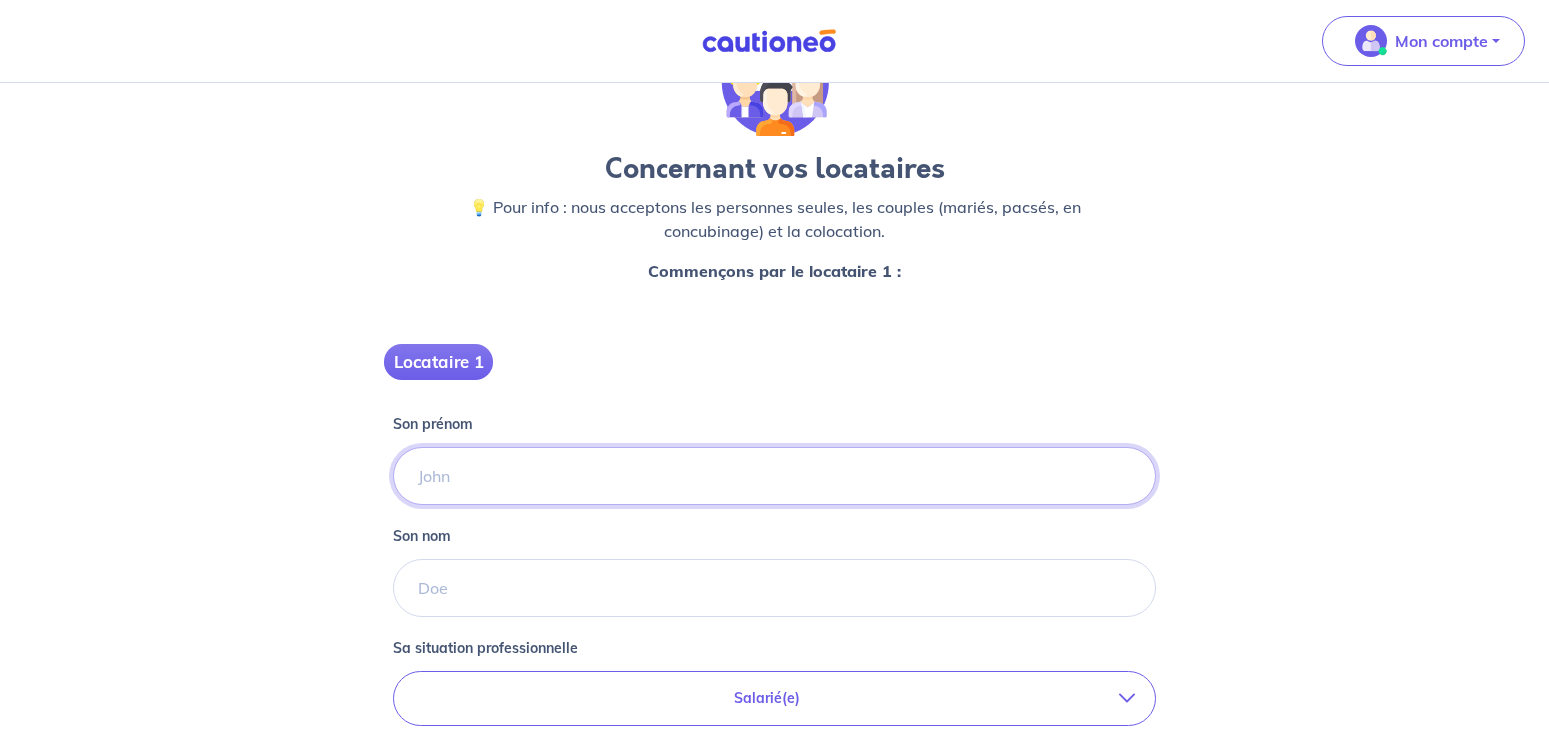 click on "Son prénom" at bounding box center (774, 476) 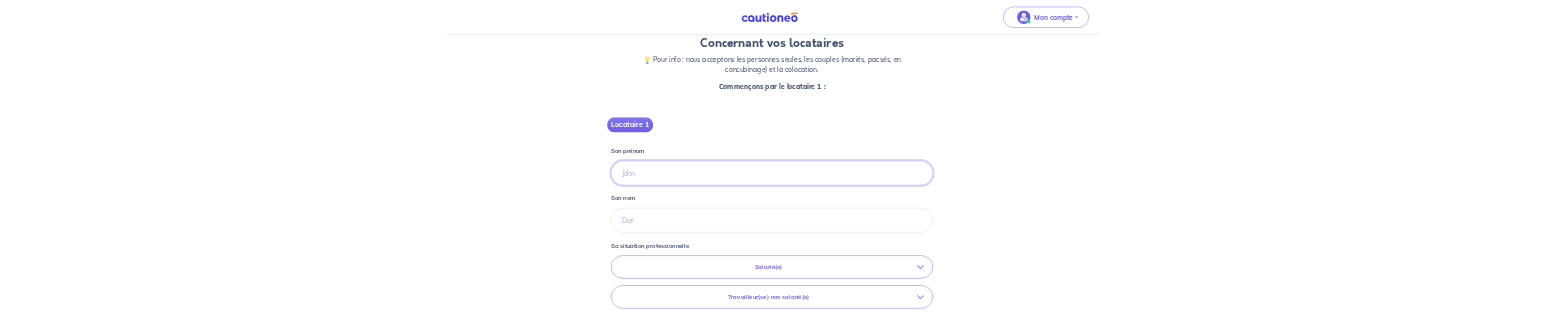 scroll, scrollTop: 204, scrollLeft: 0, axis: vertical 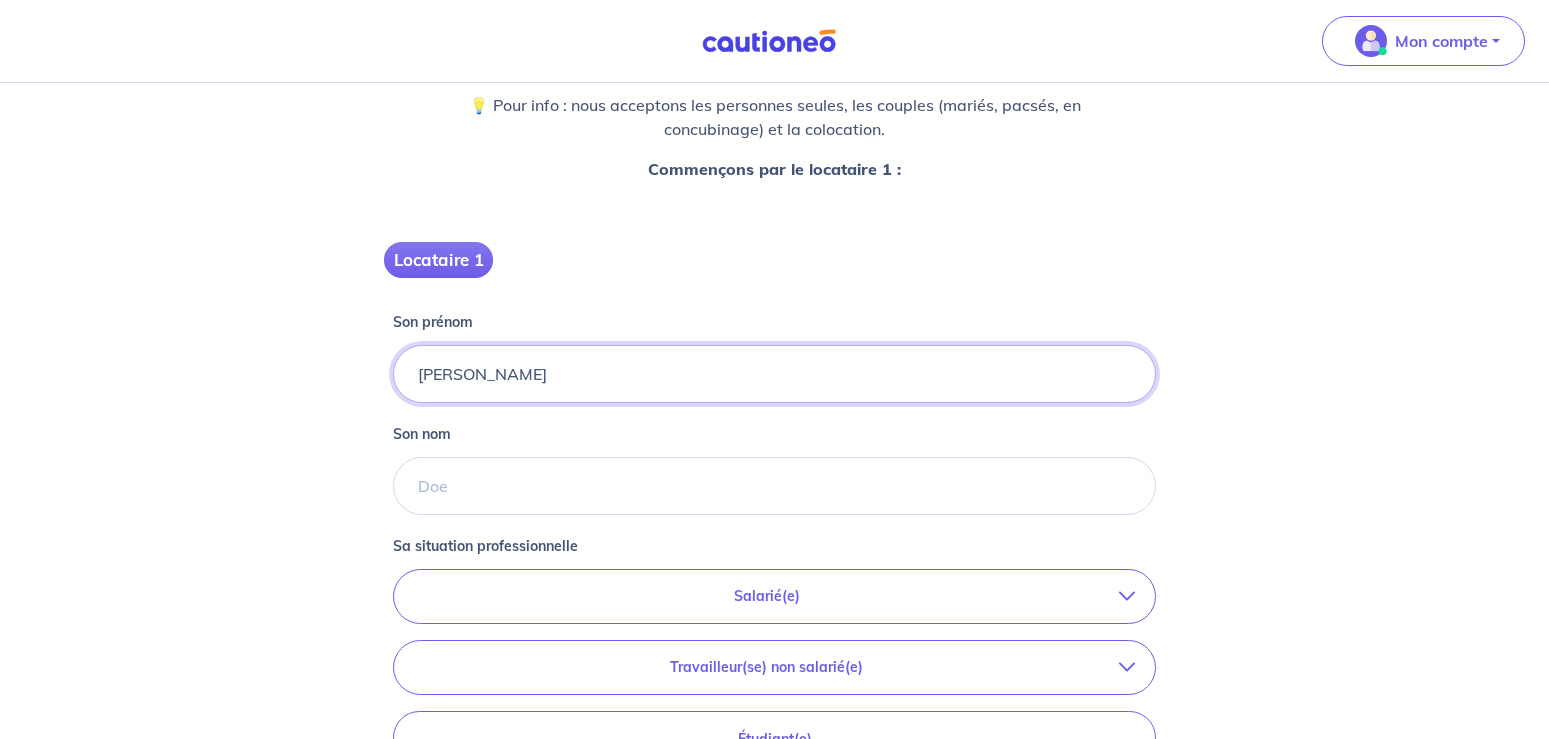 type on "Juliette" 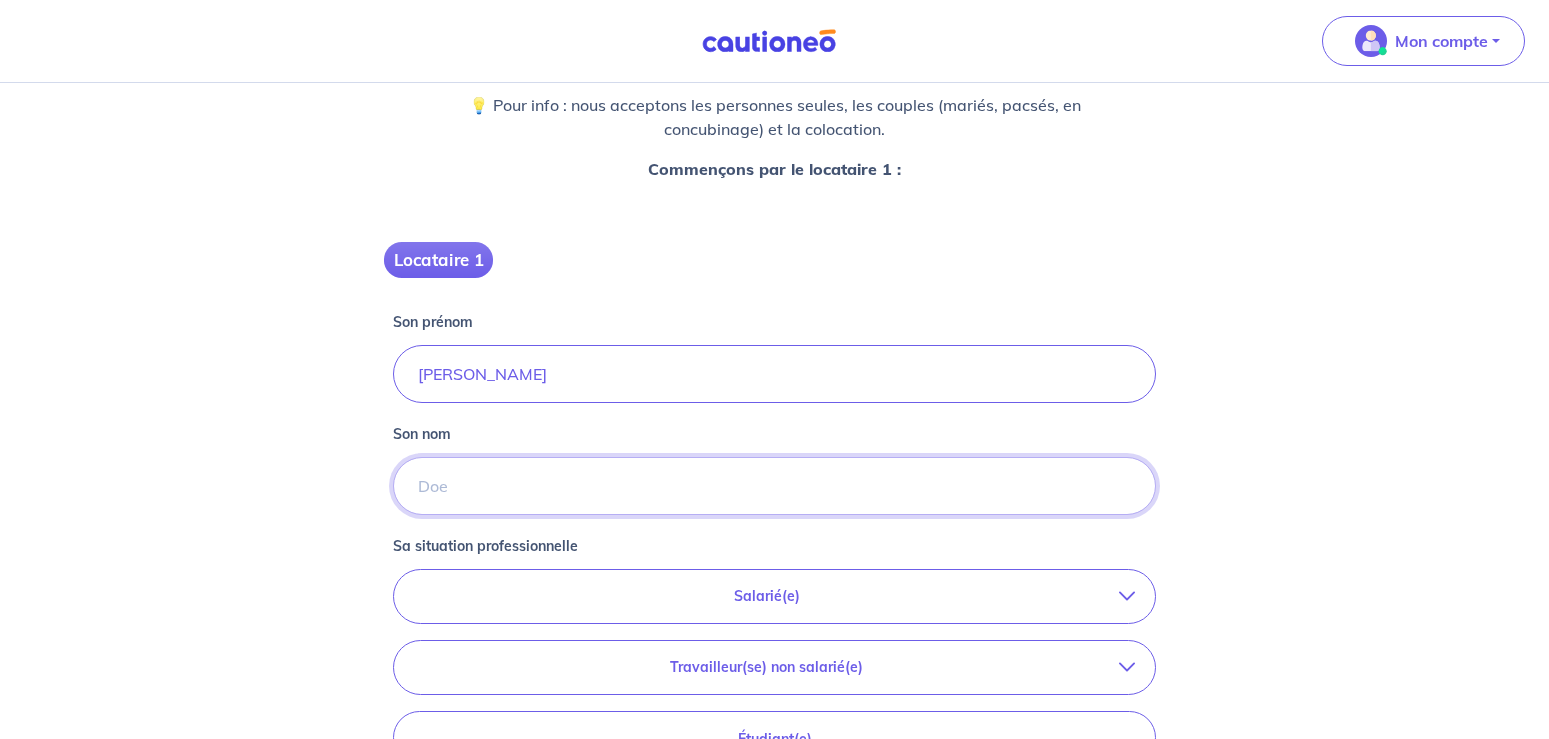 click on "Son nom" at bounding box center (774, 486) 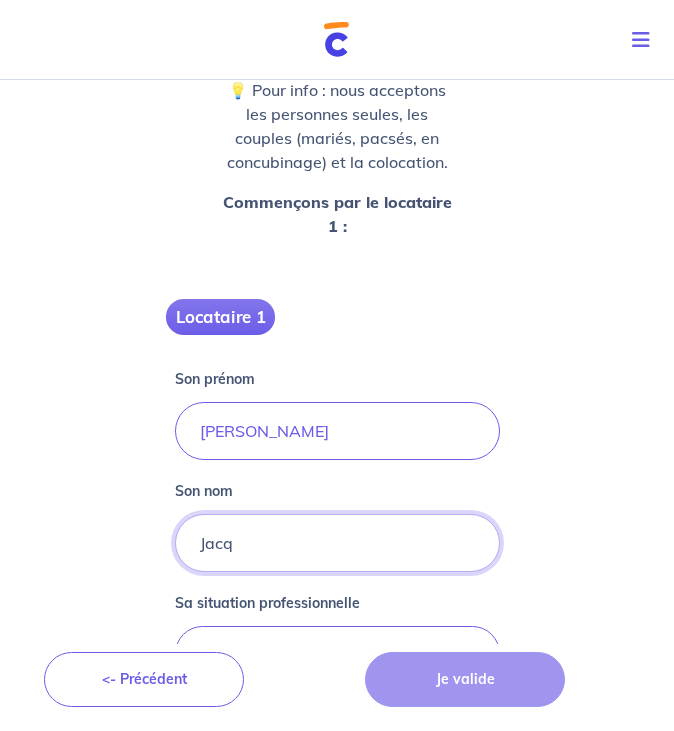 type on "Jacq" 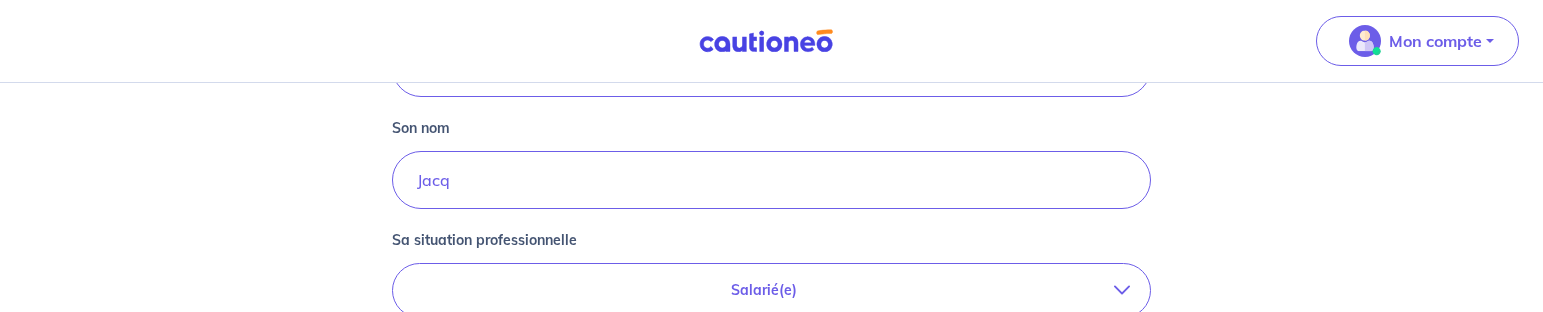 scroll, scrollTop: 612, scrollLeft: 0, axis: vertical 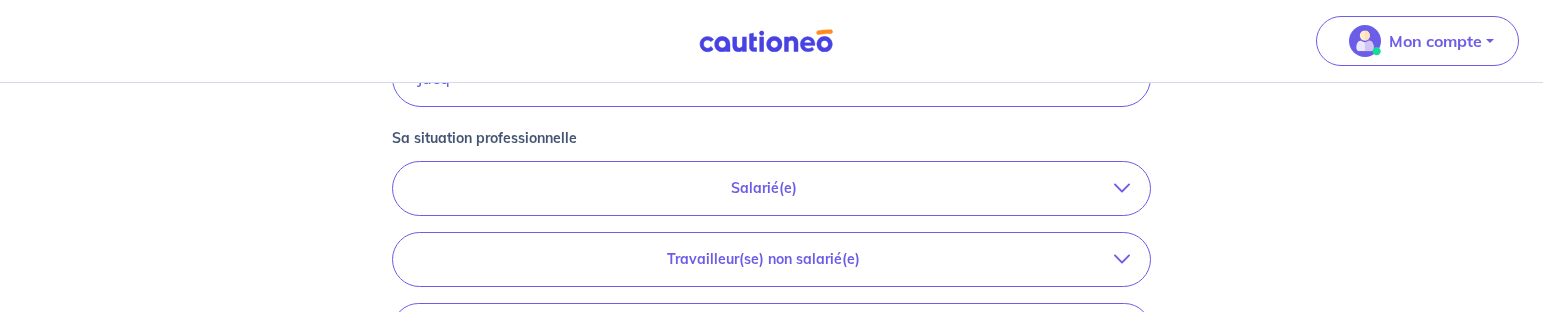 click on "Salarié(e)" at bounding box center (772, 188) 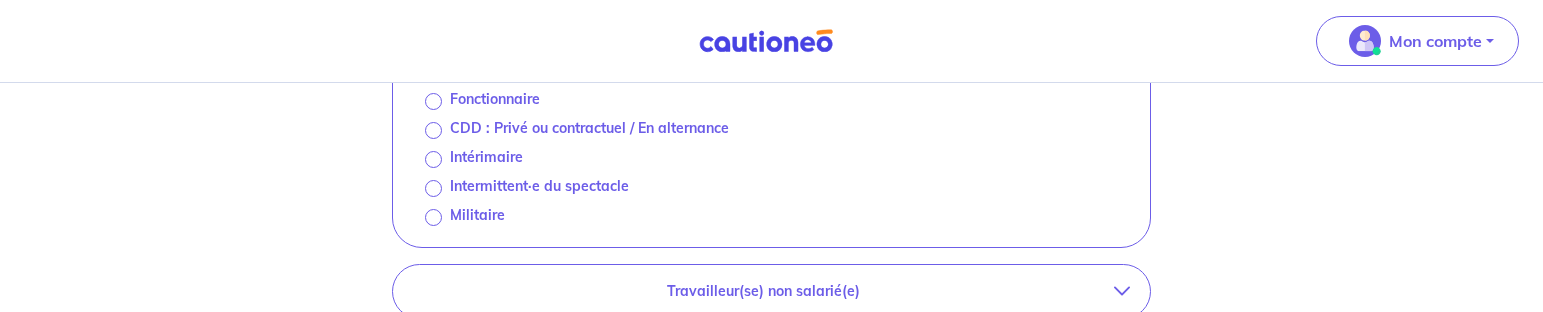 scroll, scrollTop: 714, scrollLeft: 0, axis: vertical 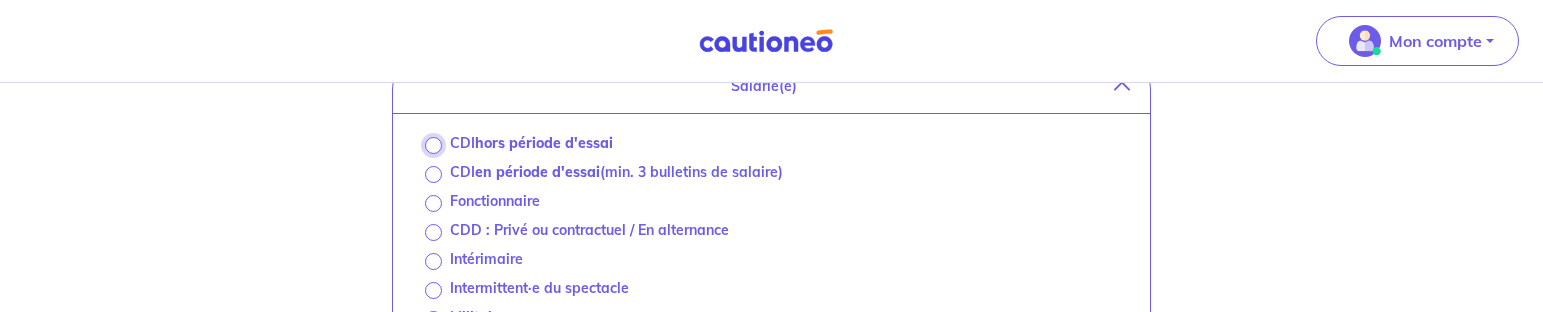 click on "CDI  hors période d'essai" at bounding box center (433, 145) 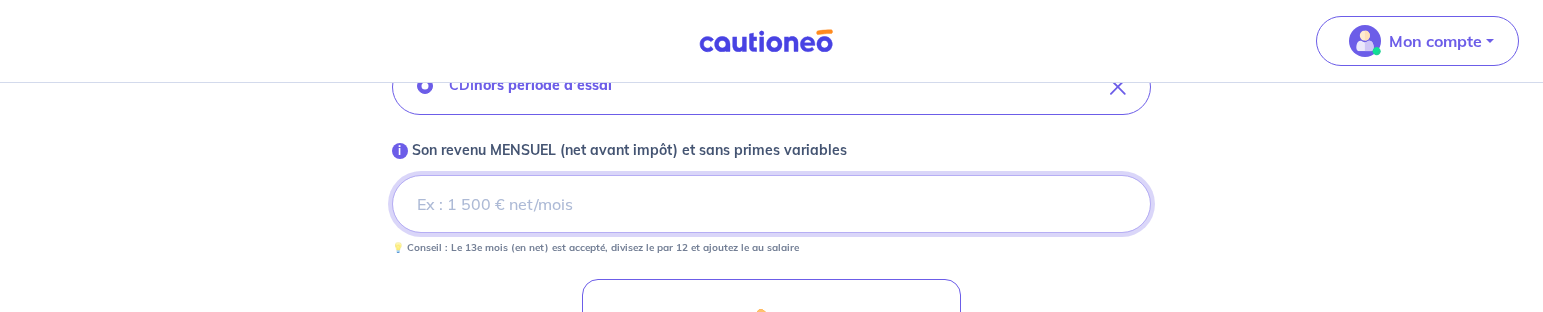 click on "i Son revenu MENSUEL (net avant impôt) et sans primes variables" at bounding box center (772, 204) 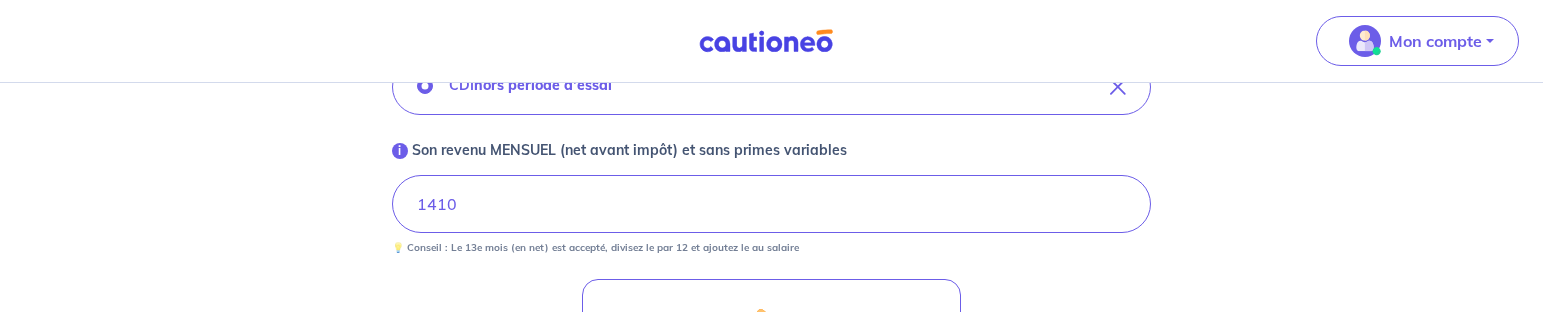 type 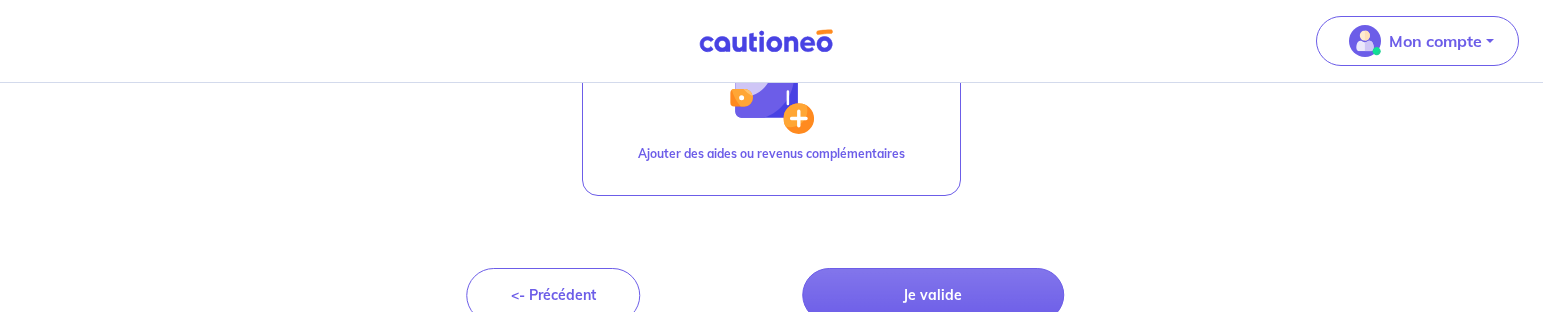 scroll, scrollTop: 1009, scrollLeft: 0, axis: vertical 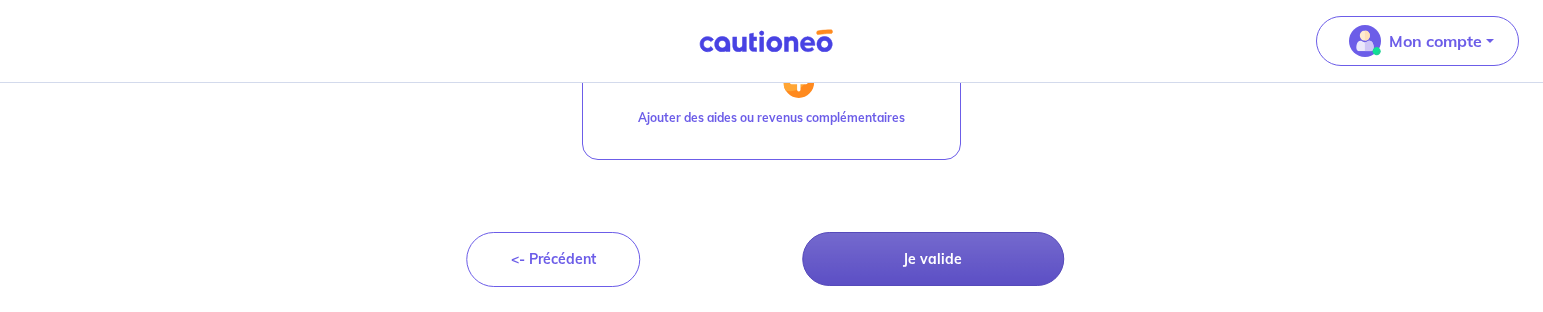 click on "Je valide" at bounding box center [933, 259] 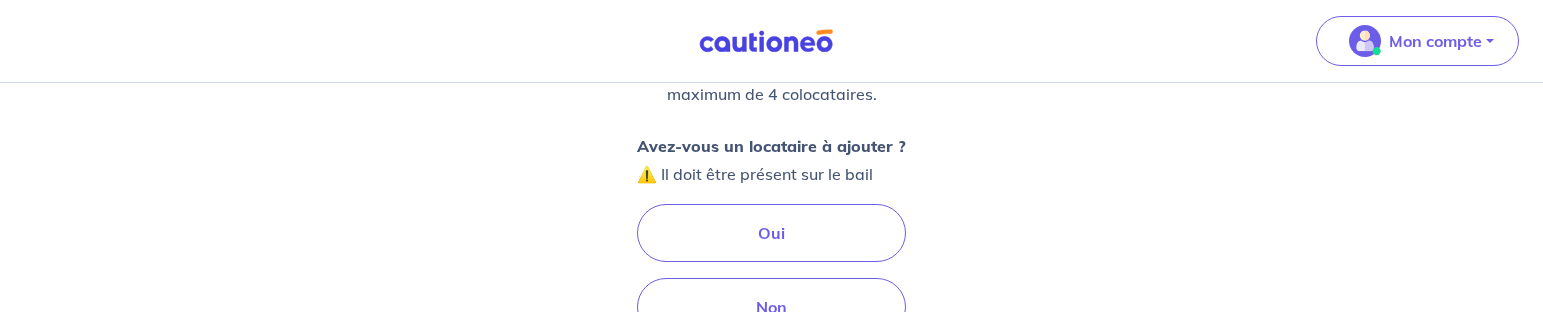 scroll, scrollTop: 306, scrollLeft: 0, axis: vertical 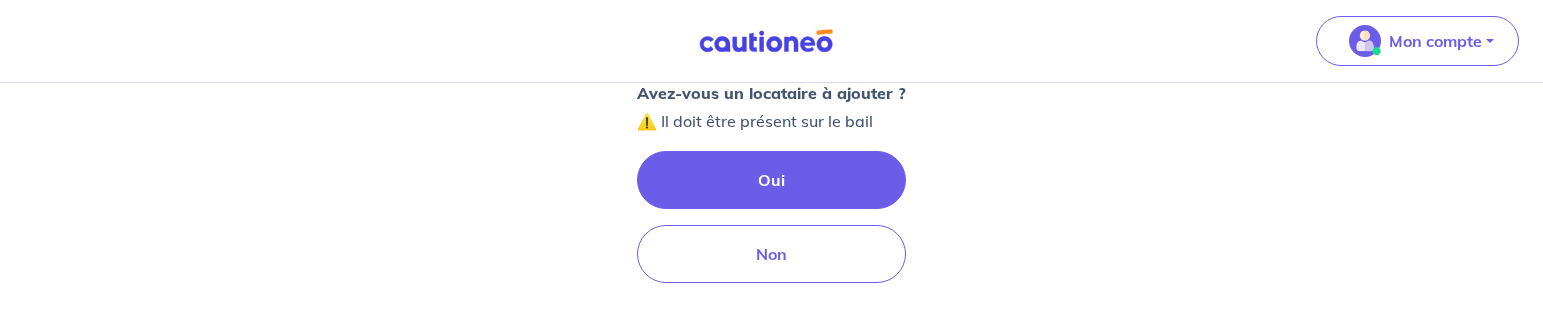 click on "Oui" at bounding box center [771, 180] 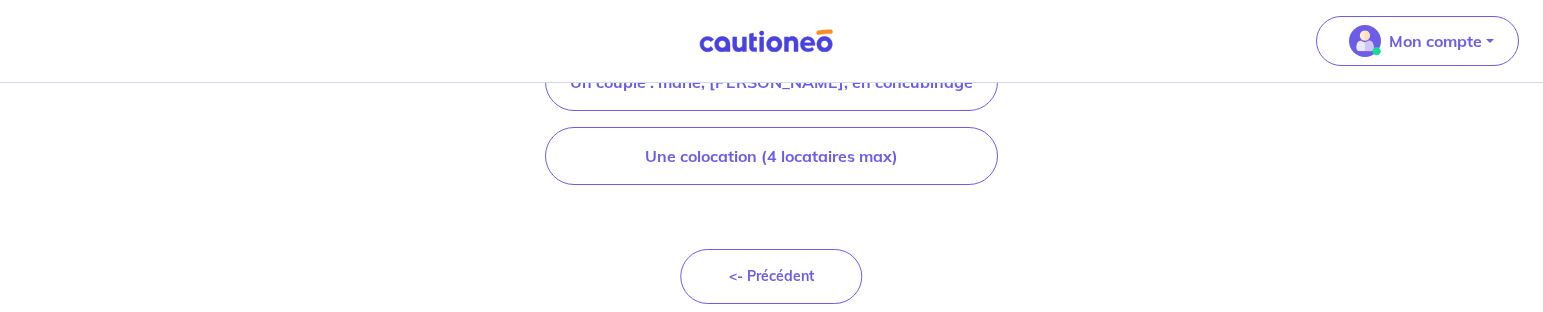 scroll, scrollTop: 510, scrollLeft: 0, axis: vertical 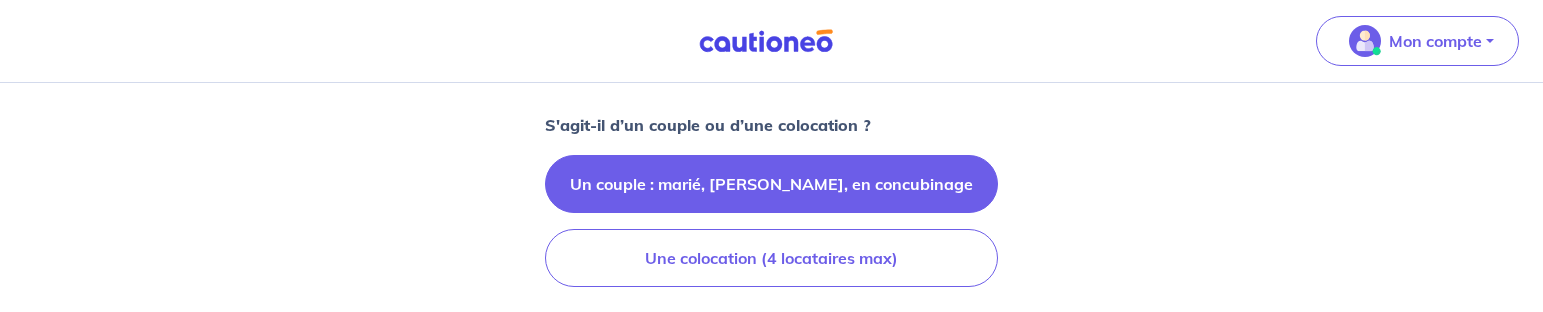click on "Un couple : marié, pacsé, en concubinage" at bounding box center (771, 184) 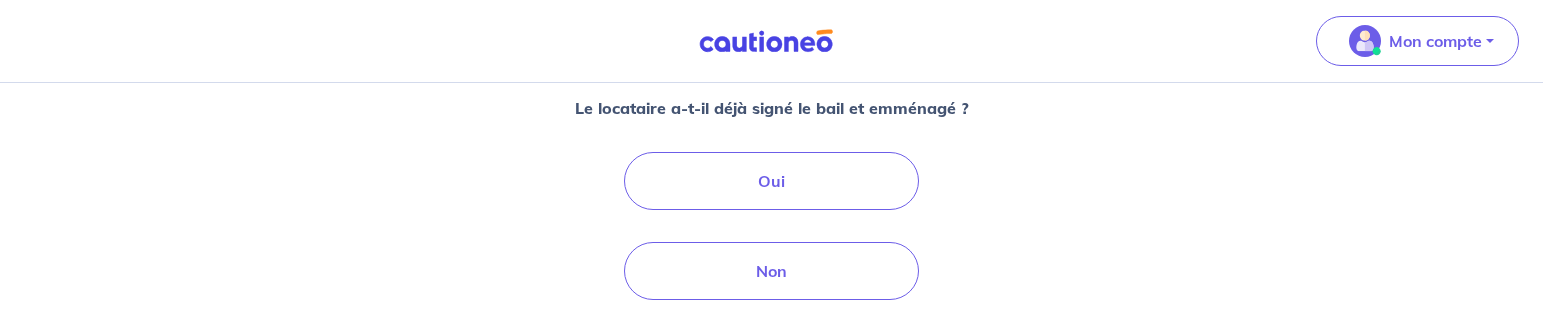 scroll, scrollTop: 204, scrollLeft: 0, axis: vertical 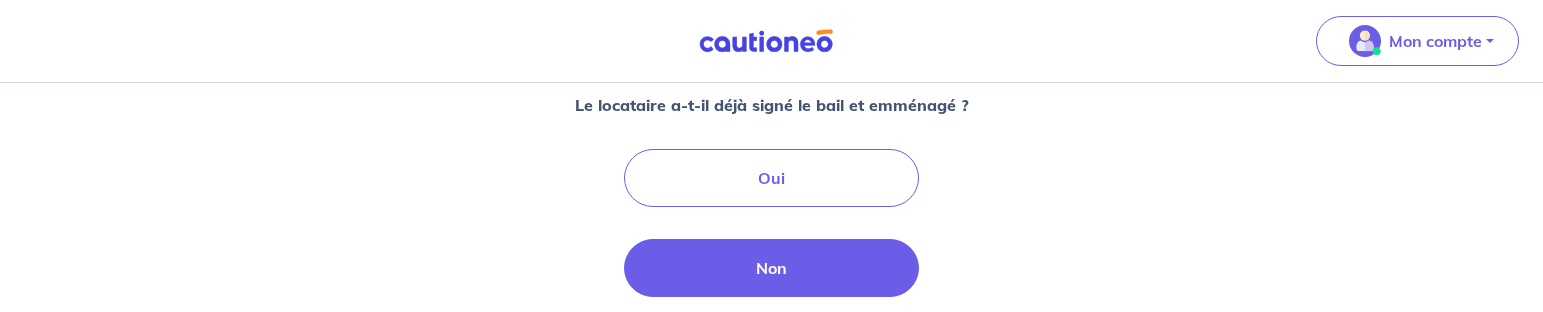 click on "Non" at bounding box center (772, 268) 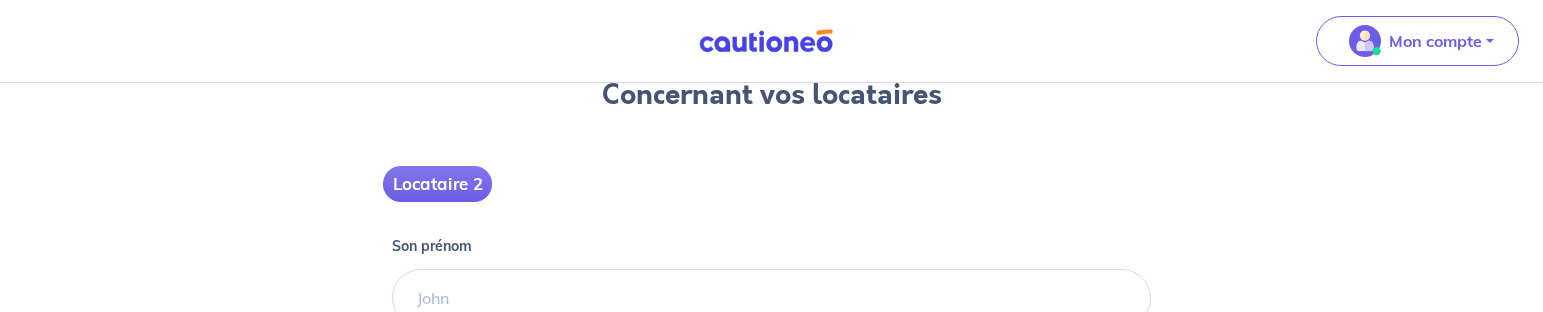 scroll, scrollTop: 204, scrollLeft: 0, axis: vertical 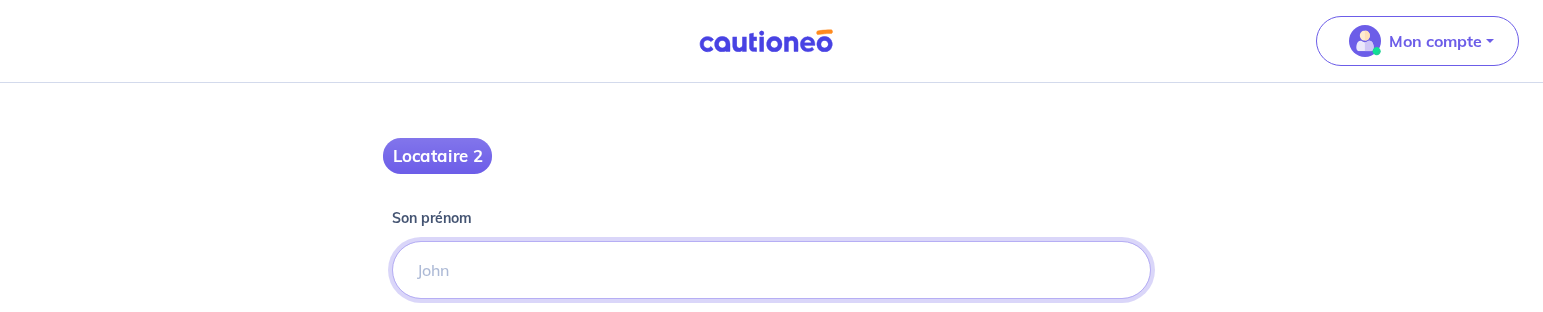 click on "Son prénom" at bounding box center [772, 270] 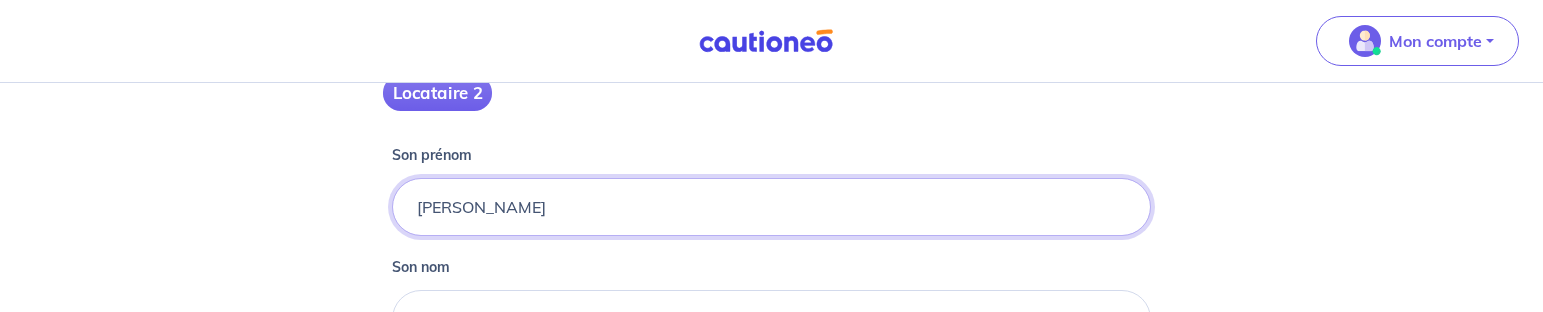 type on "Gwenaël" 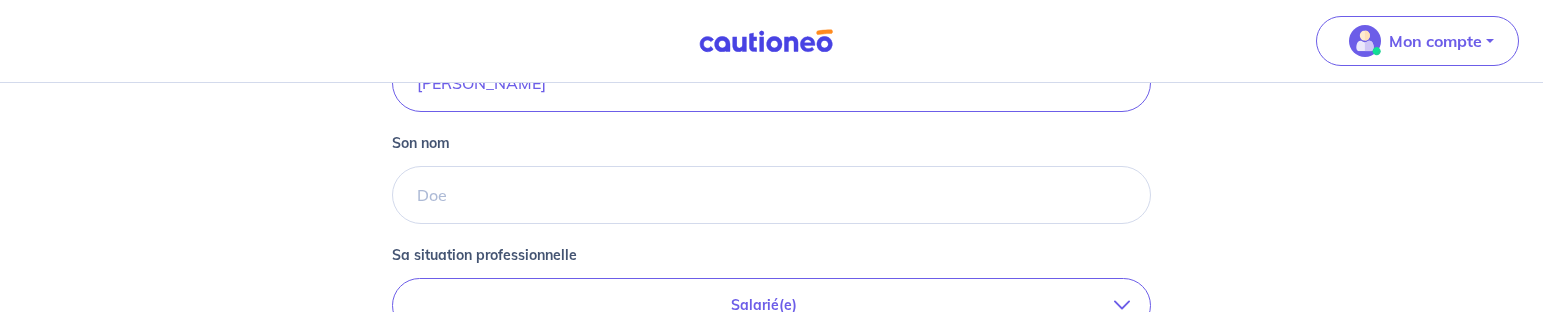 scroll, scrollTop: 408, scrollLeft: 0, axis: vertical 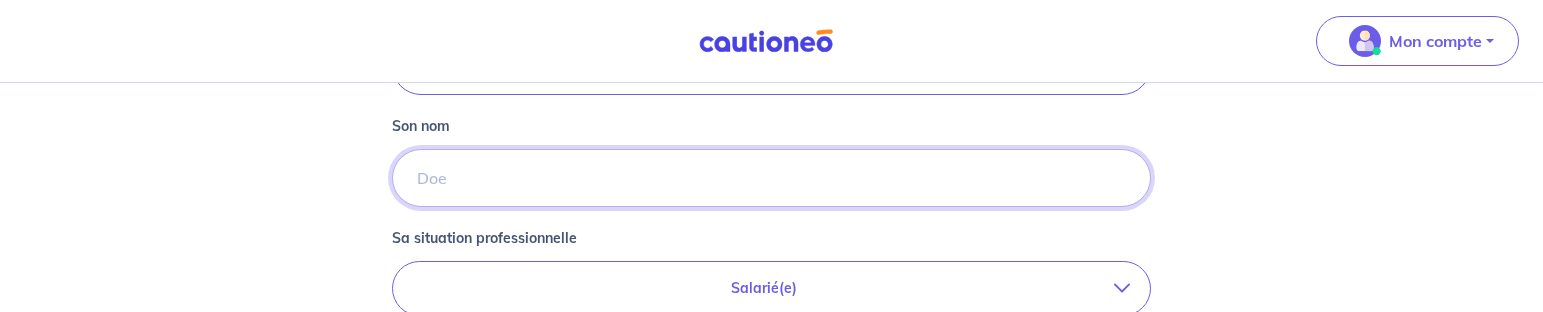 click on "Son nom" at bounding box center (772, 178) 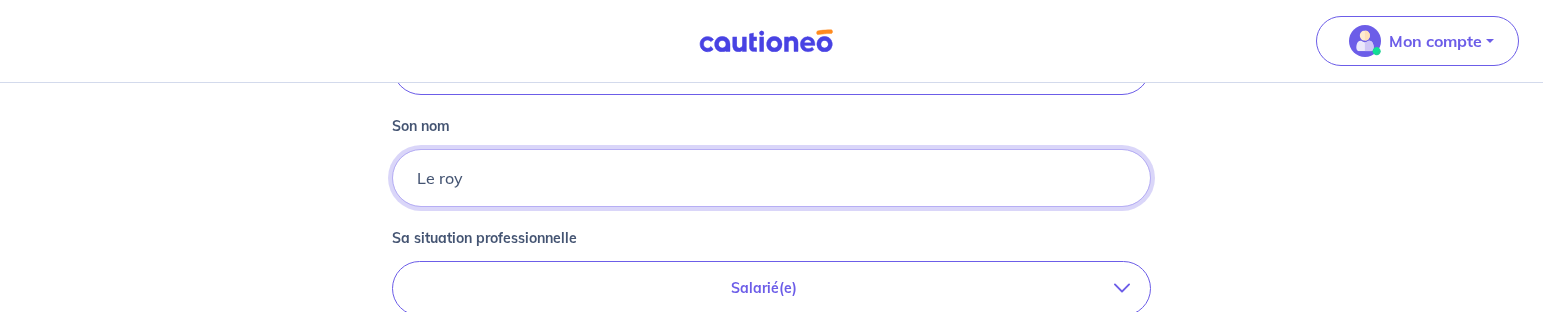 click on "Le roy" at bounding box center (772, 178) 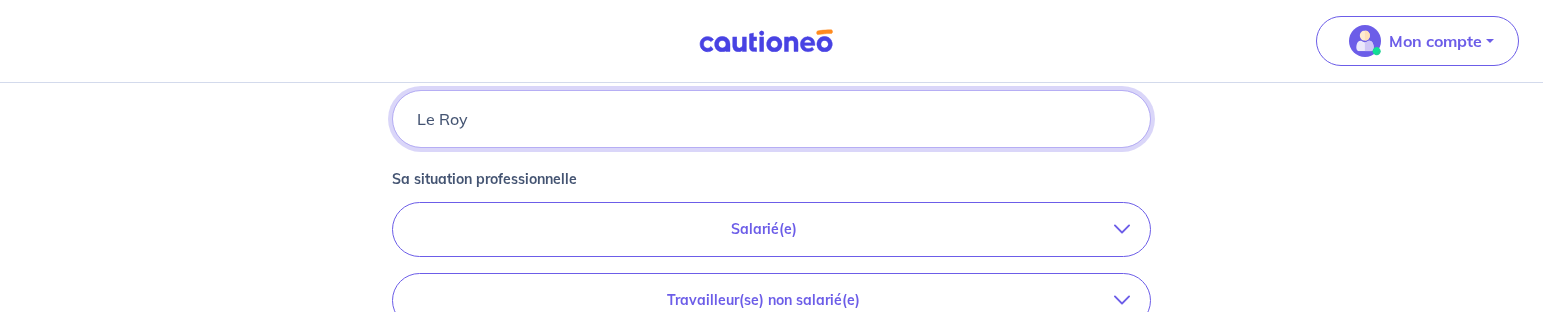 scroll, scrollTop: 510, scrollLeft: 0, axis: vertical 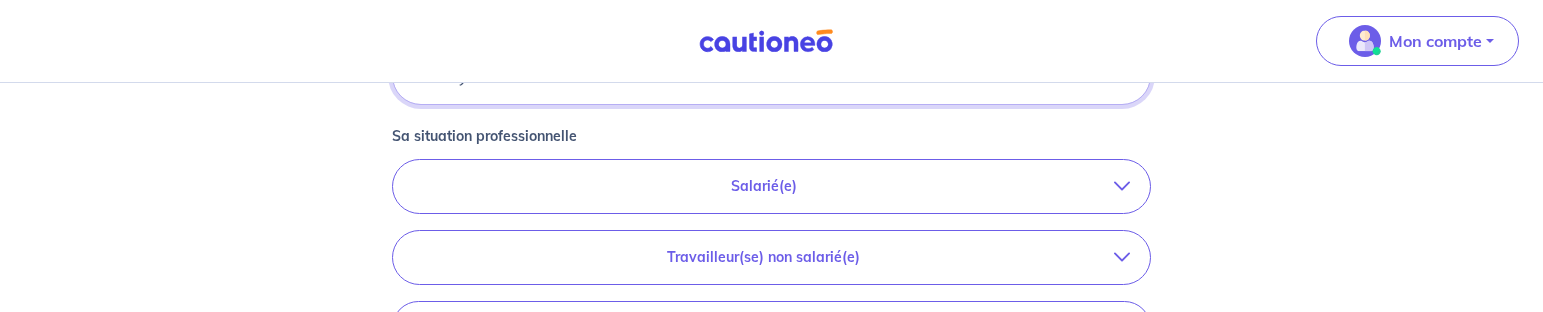 type on "Le Roy" 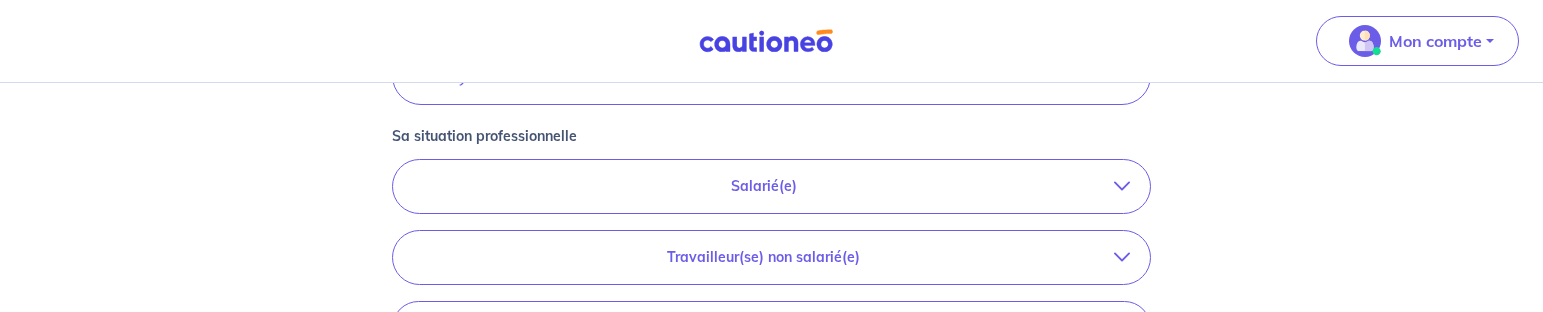 click on "Salarié(e)" at bounding box center [772, 186] 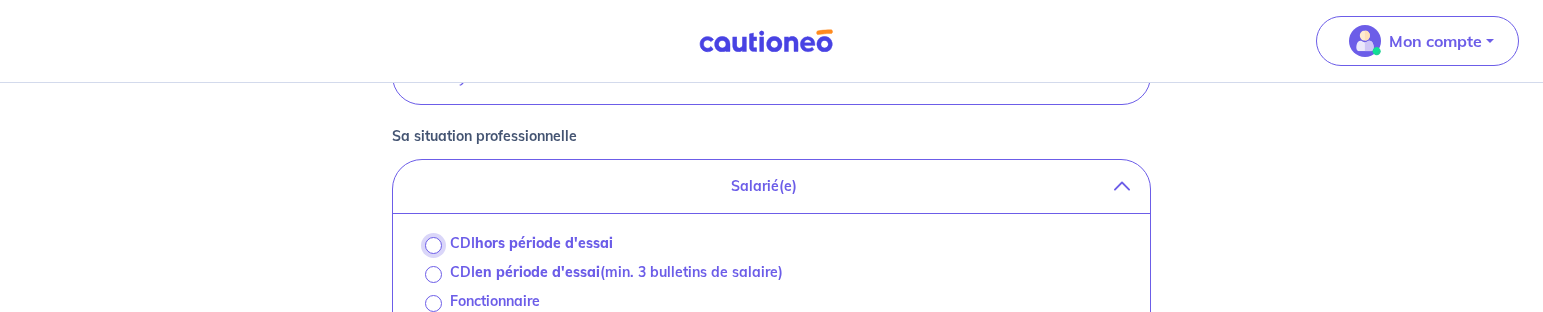 click on "CDI  hors période d'essai" at bounding box center (433, 245) 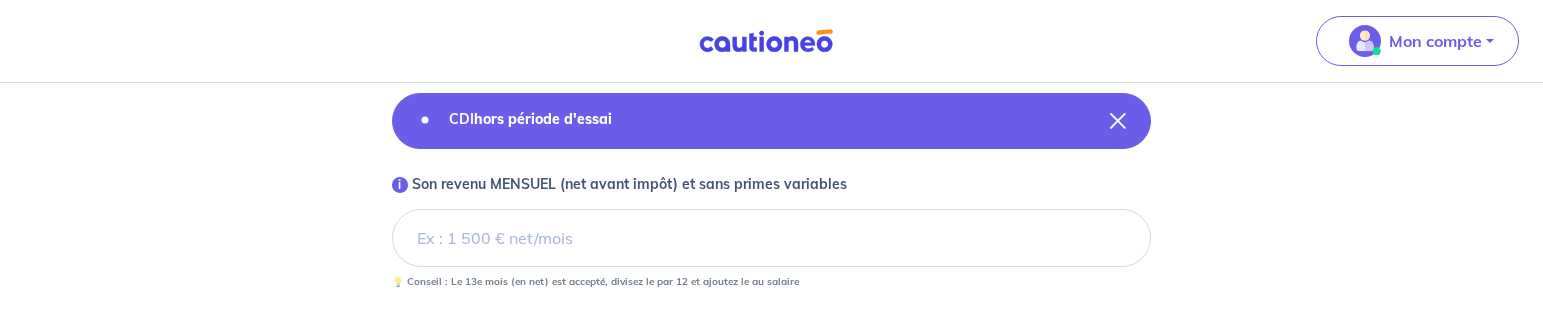 scroll, scrollTop: 612, scrollLeft: 0, axis: vertical 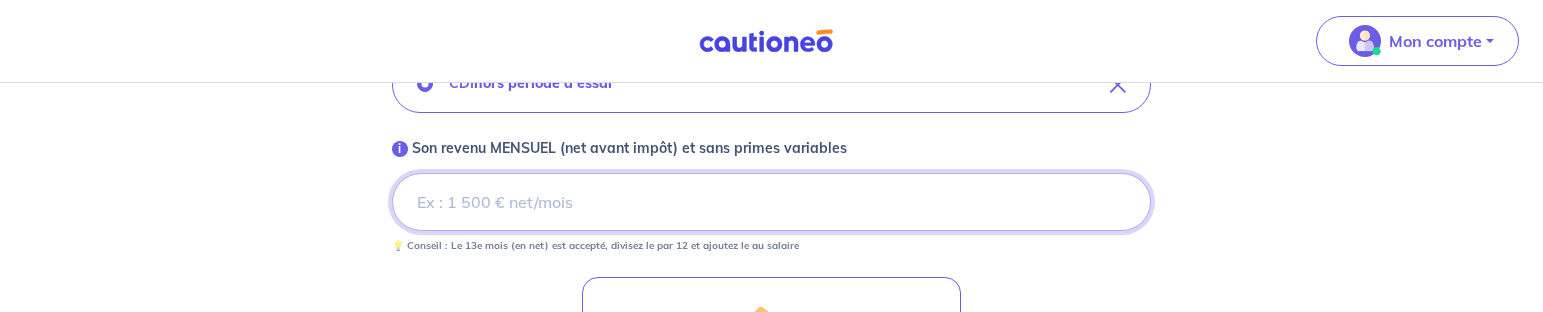click on "i Son revenu MENSUEL (net avant impôt) et sans primes variables" at bounding box center (772, 202) 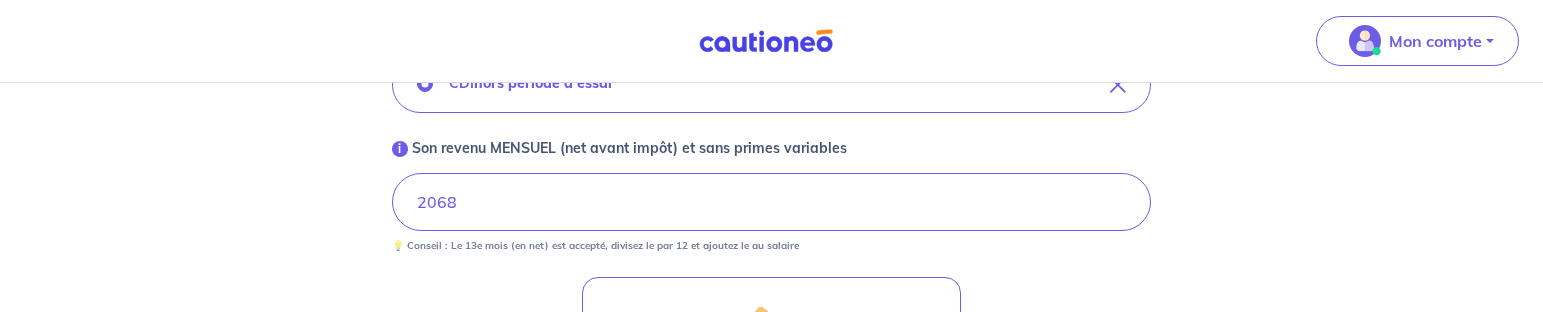 type 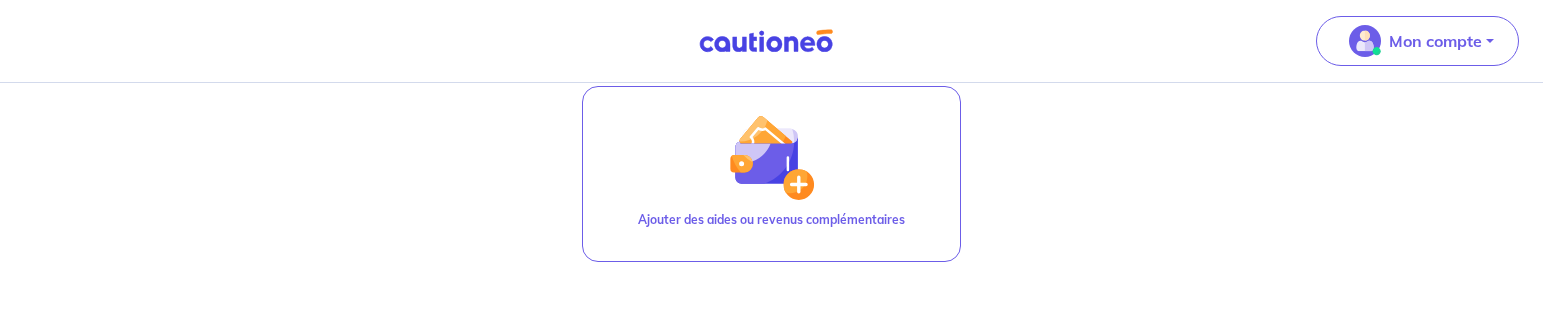 scroll, scrollTop: 905, scrollLeft: 0, axis: vertical 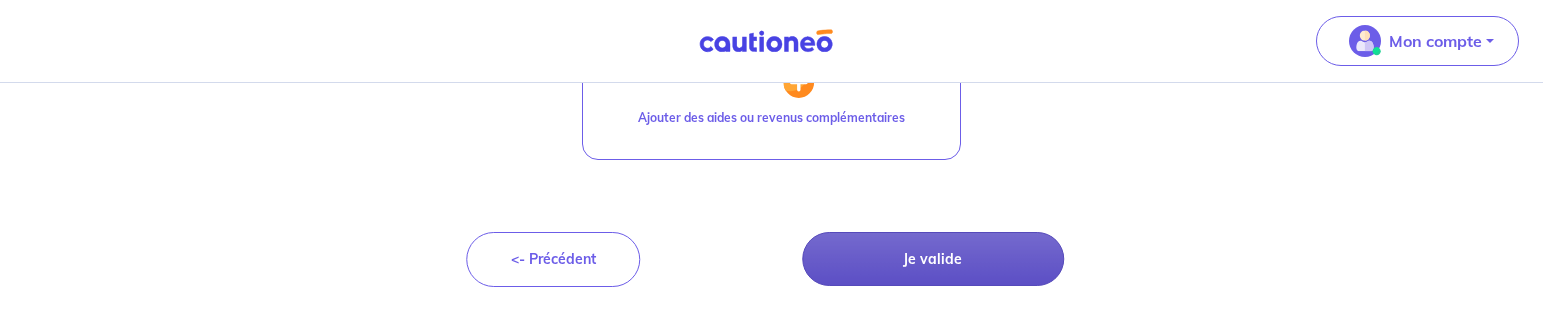 click on "Je valide" at bounding box center [933, 259] 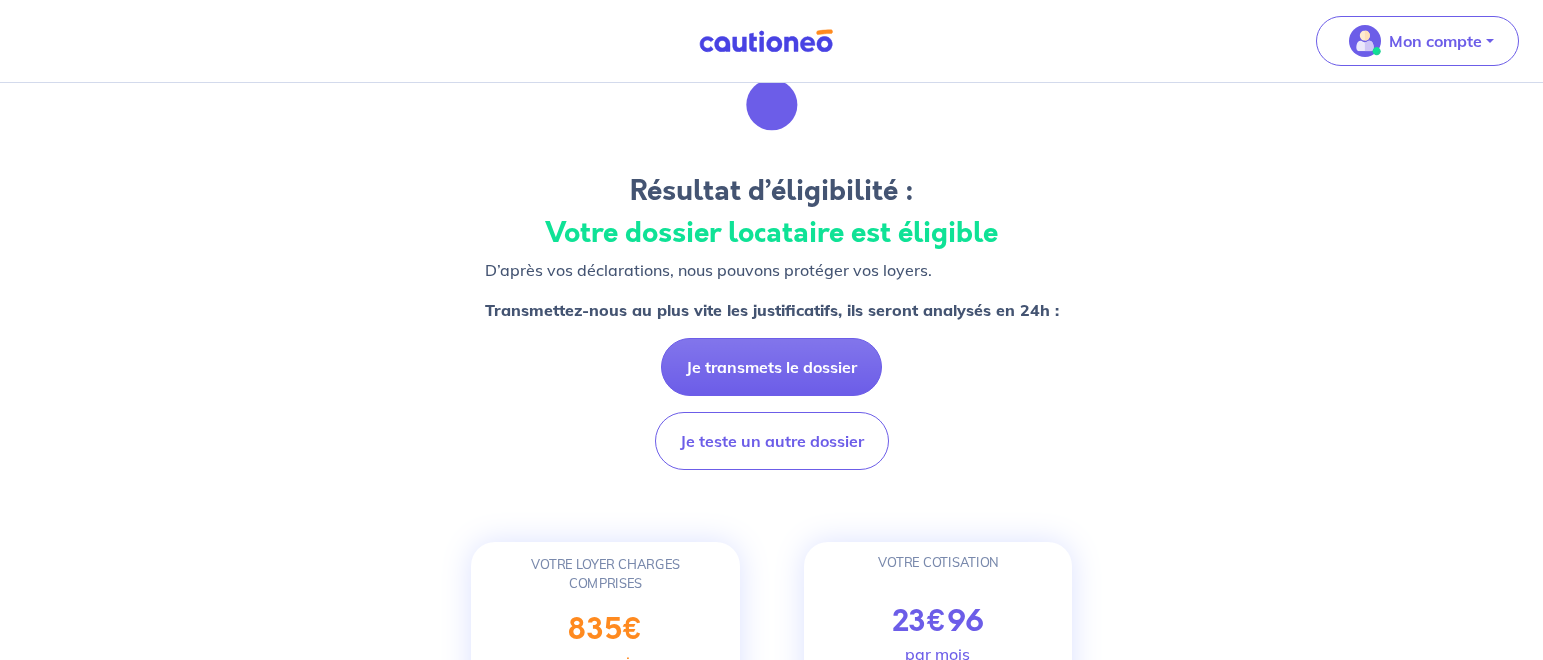 scroll, scrollTop: 0, scrollLeft: 0, axis: both 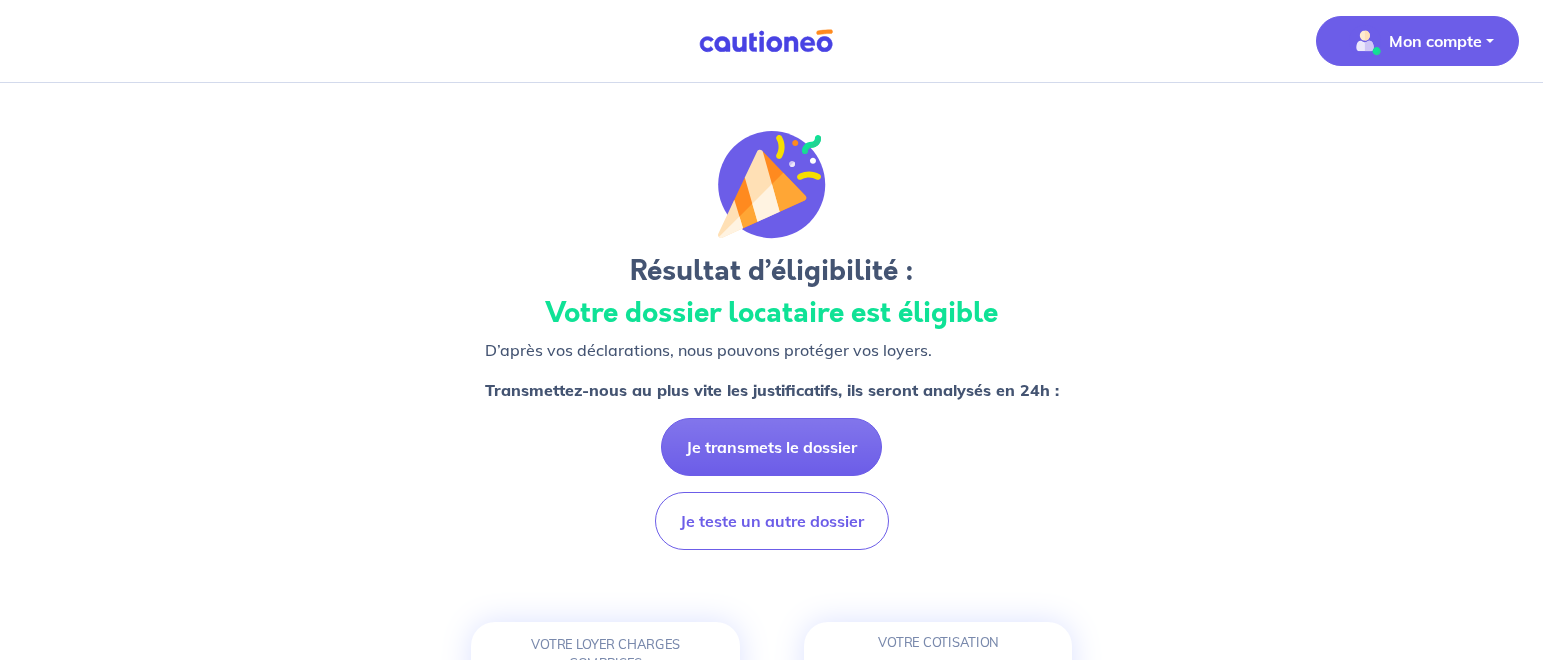 click on "Mon compte" at bounding box center (1435, 41) 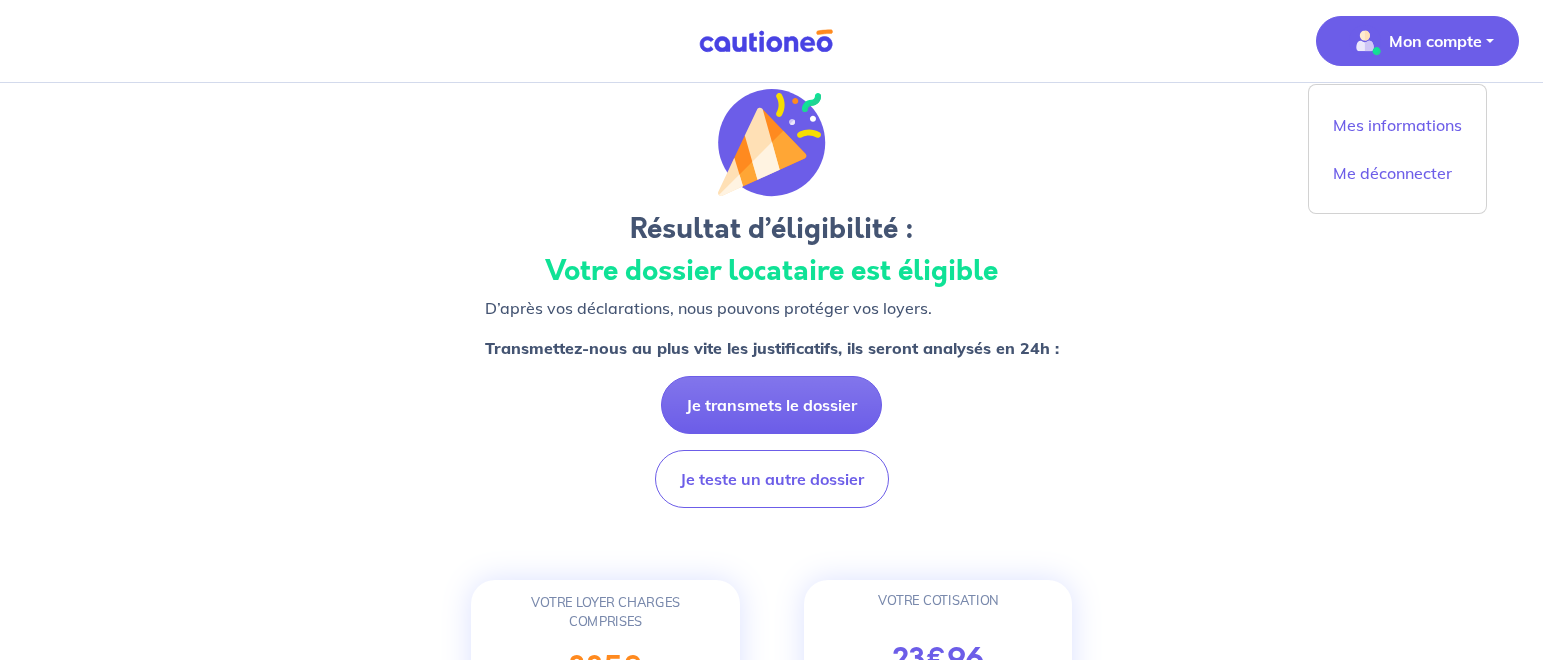 scroll, scrollTop: 0, scrollLeft: 0, axis: both 